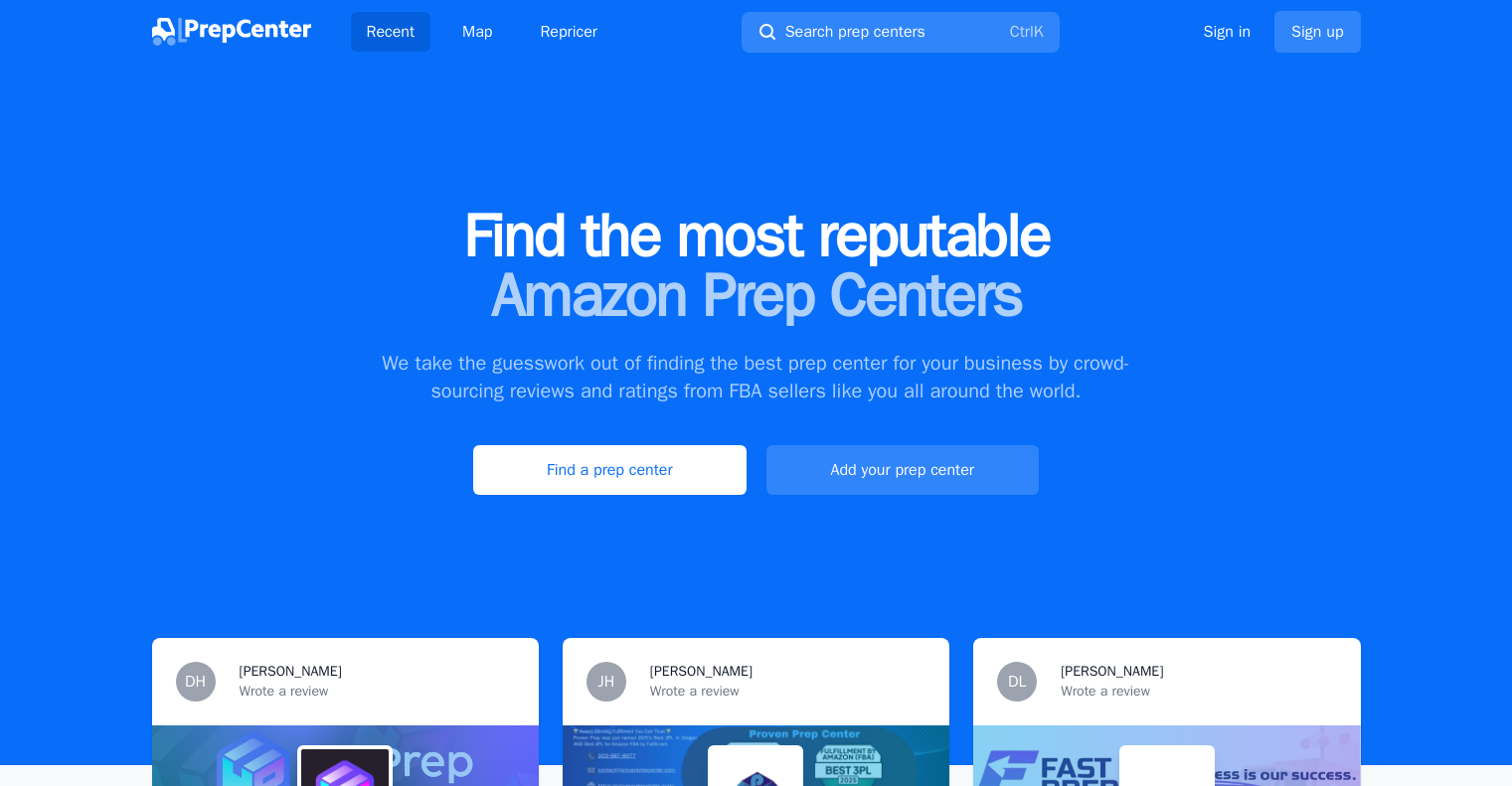 scroll, scrollTop: 3379, scrollLeft: 0, axis: vertical 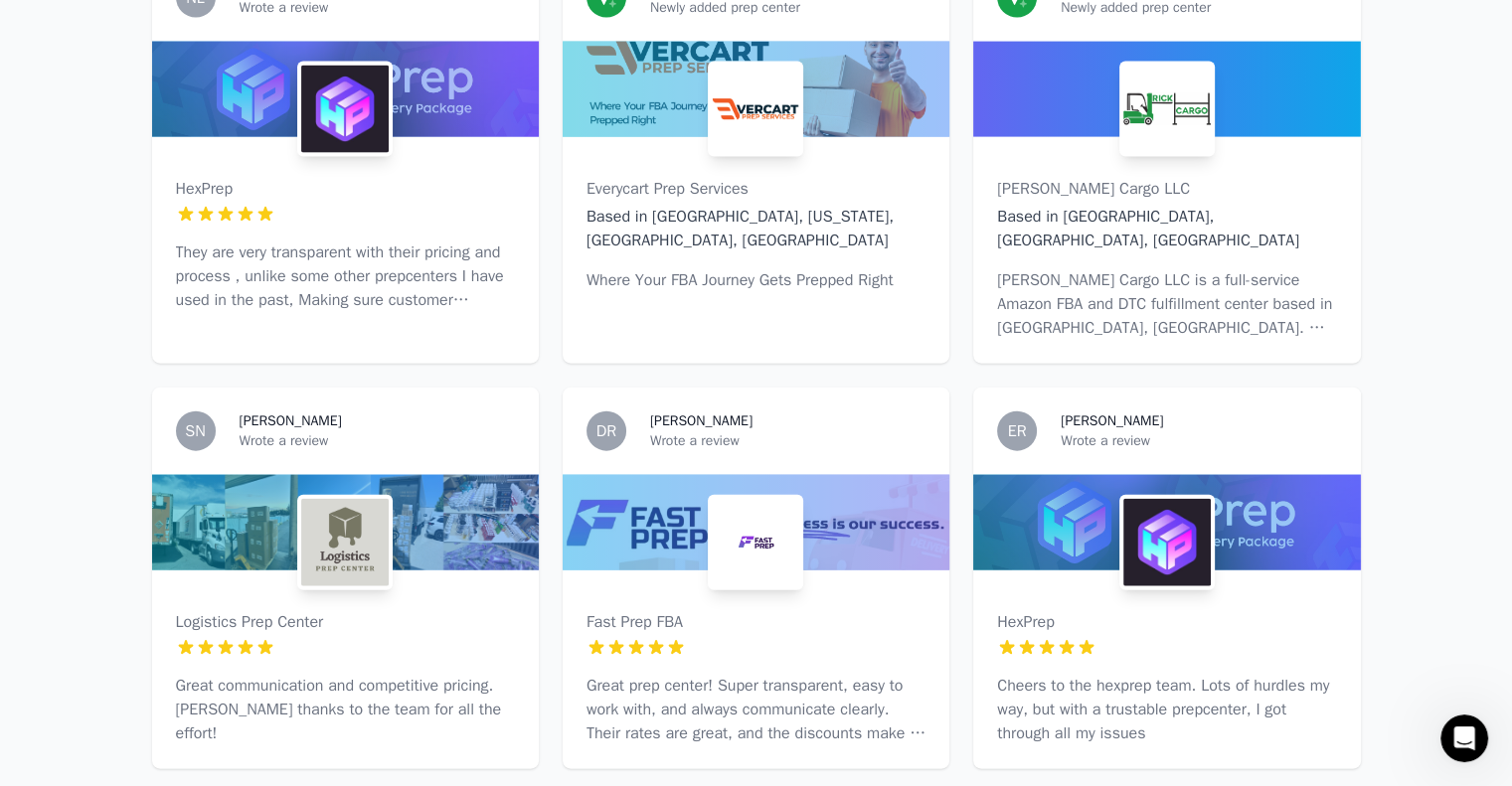 click at bounding box center (756, 523) 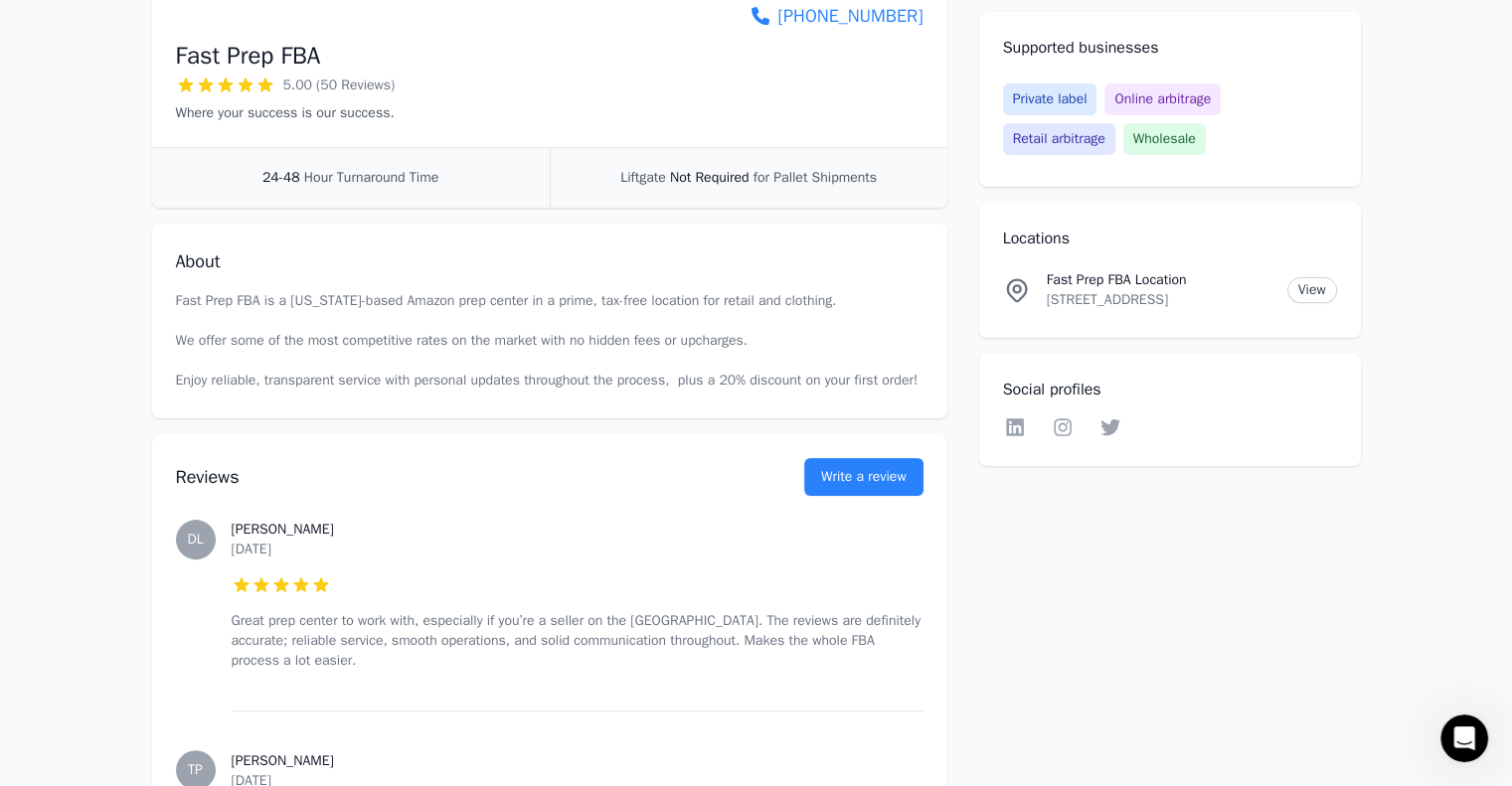scroll, scrollTop: 0, scrollLeft: 0, axis: both 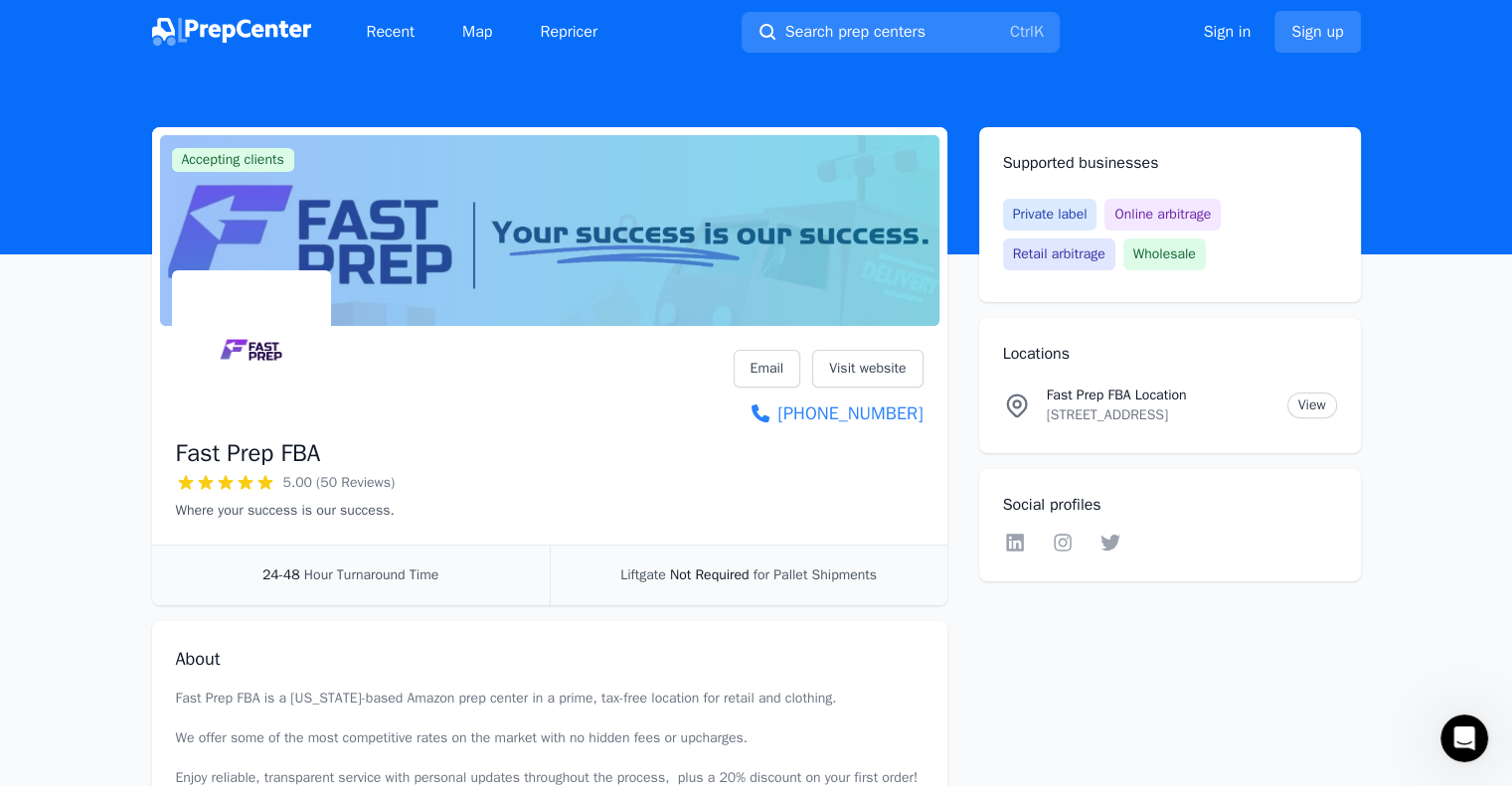 click at bounding box center (232, 32) 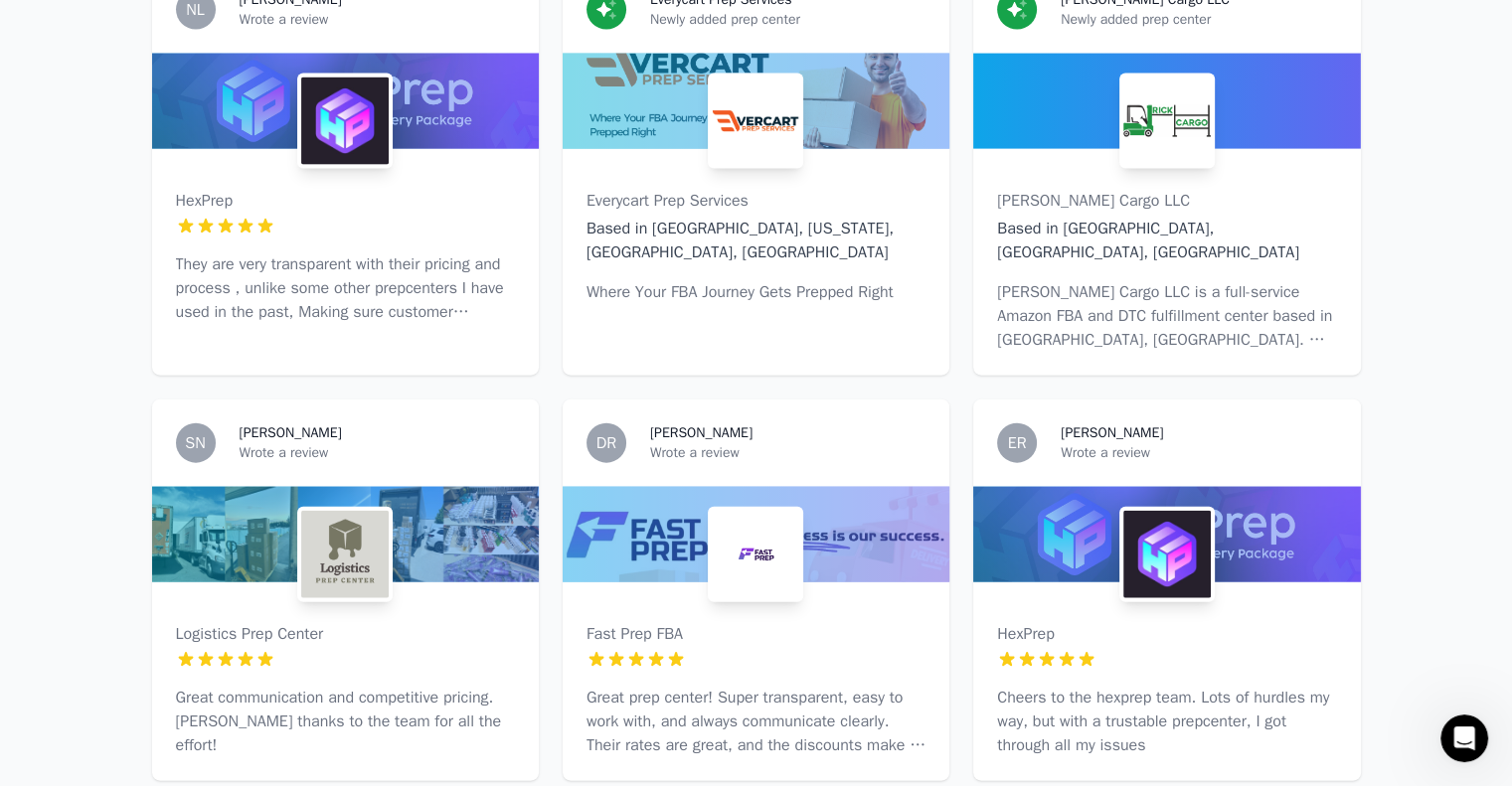 scroll, scrollTop: 4472, scrollLeft: 0, axis: vertical 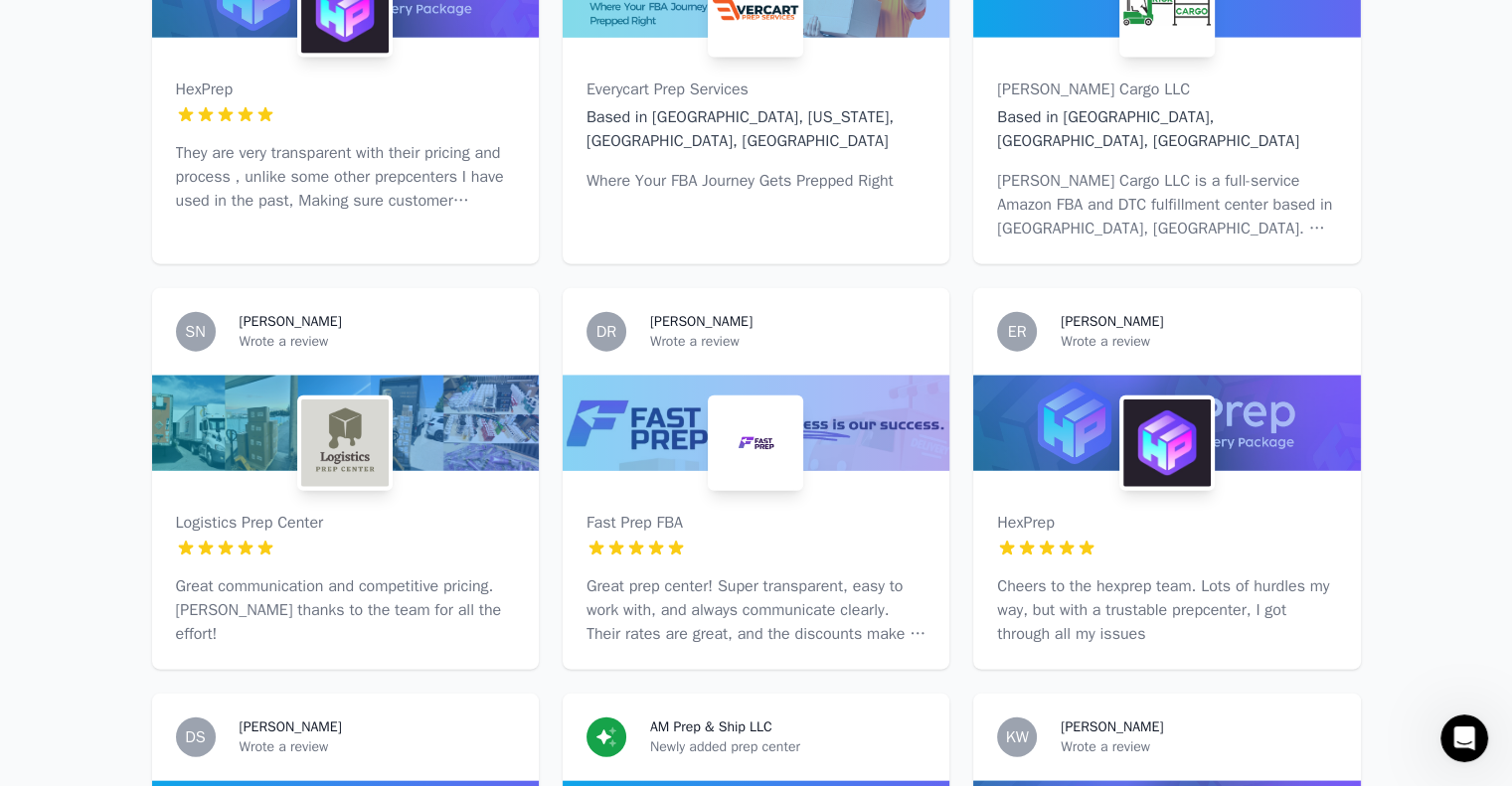 click on "Great communication and competitive pricing. [PERSON_NAME] thanks to the team for all the effort!" at bounding box center (345, 610) 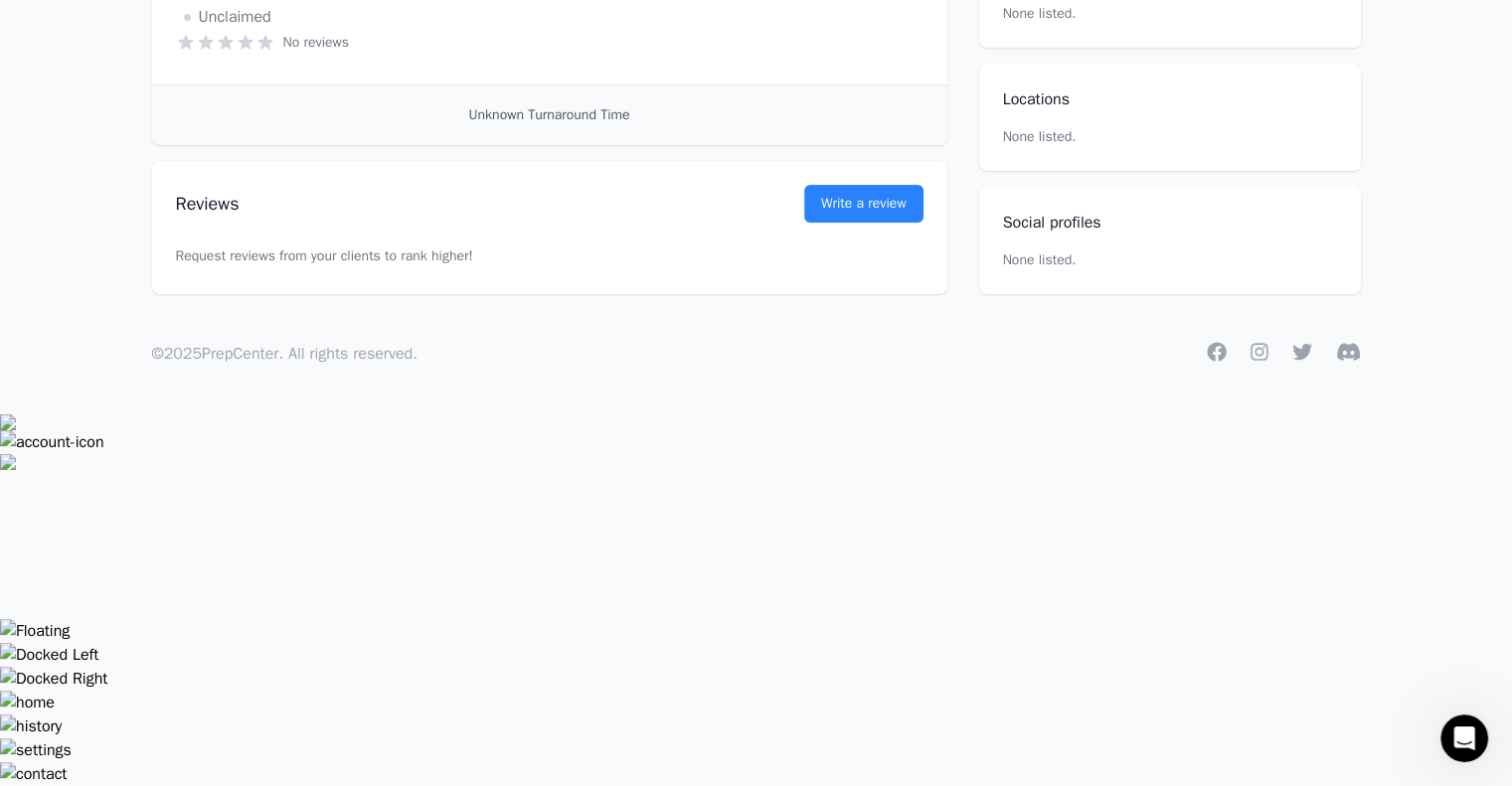 scroll, scrollTop: 0, scrollLeft: 0, axis: both 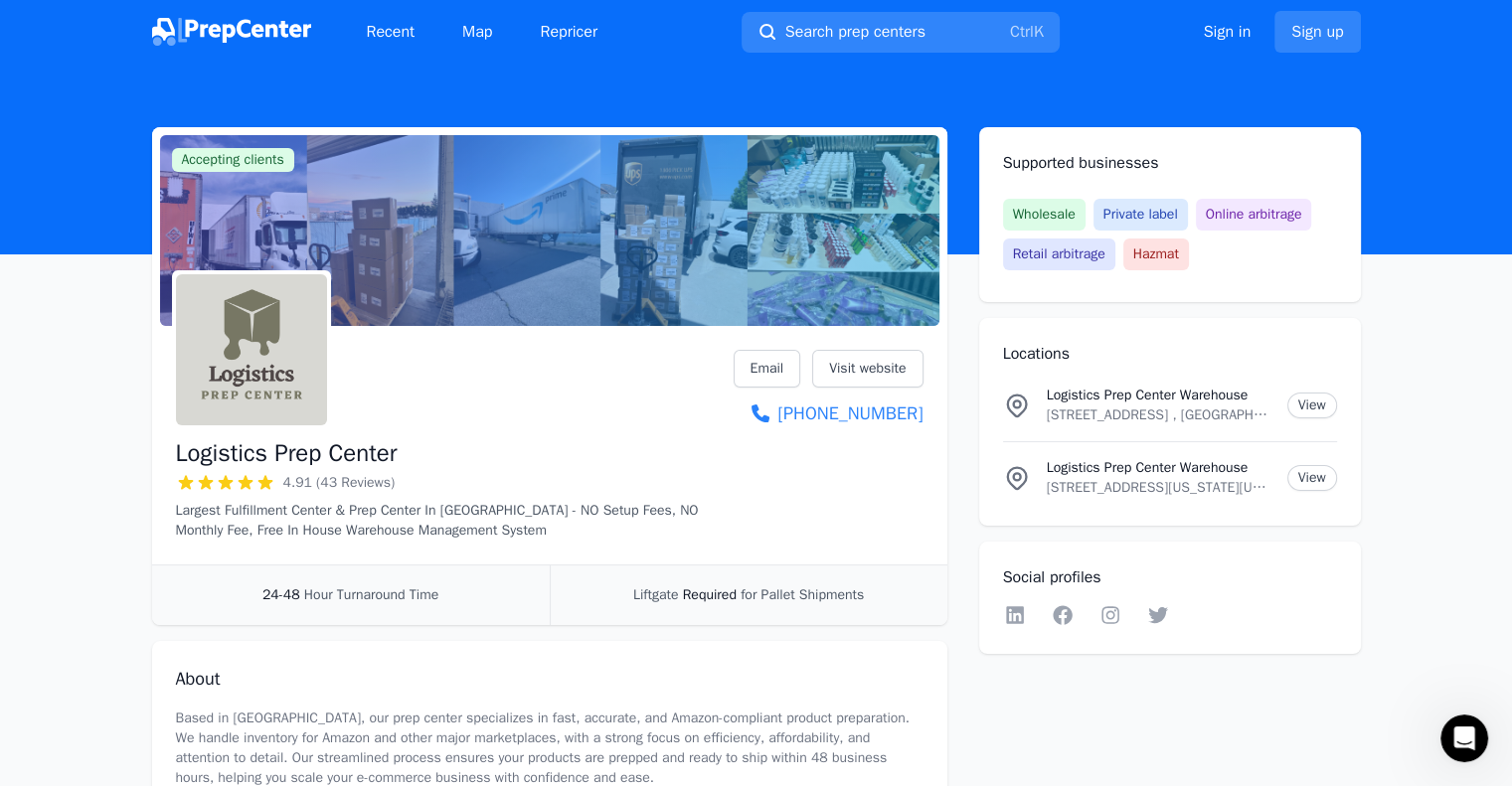 click on "Online arbitrage" at bounding box center (1254, 215) 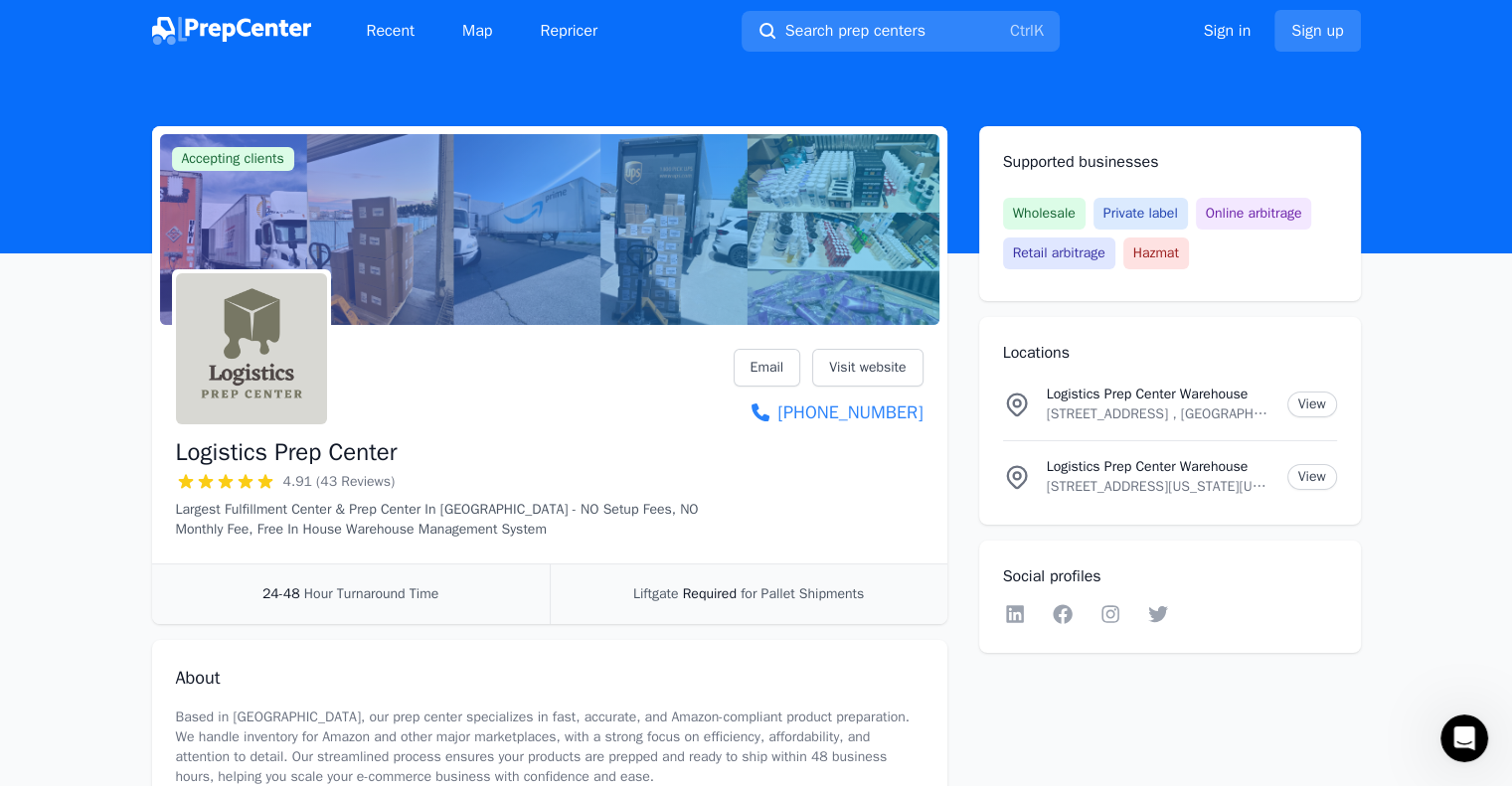 scroll, scrollTop: 0, scrollLeft: 0, axis: both 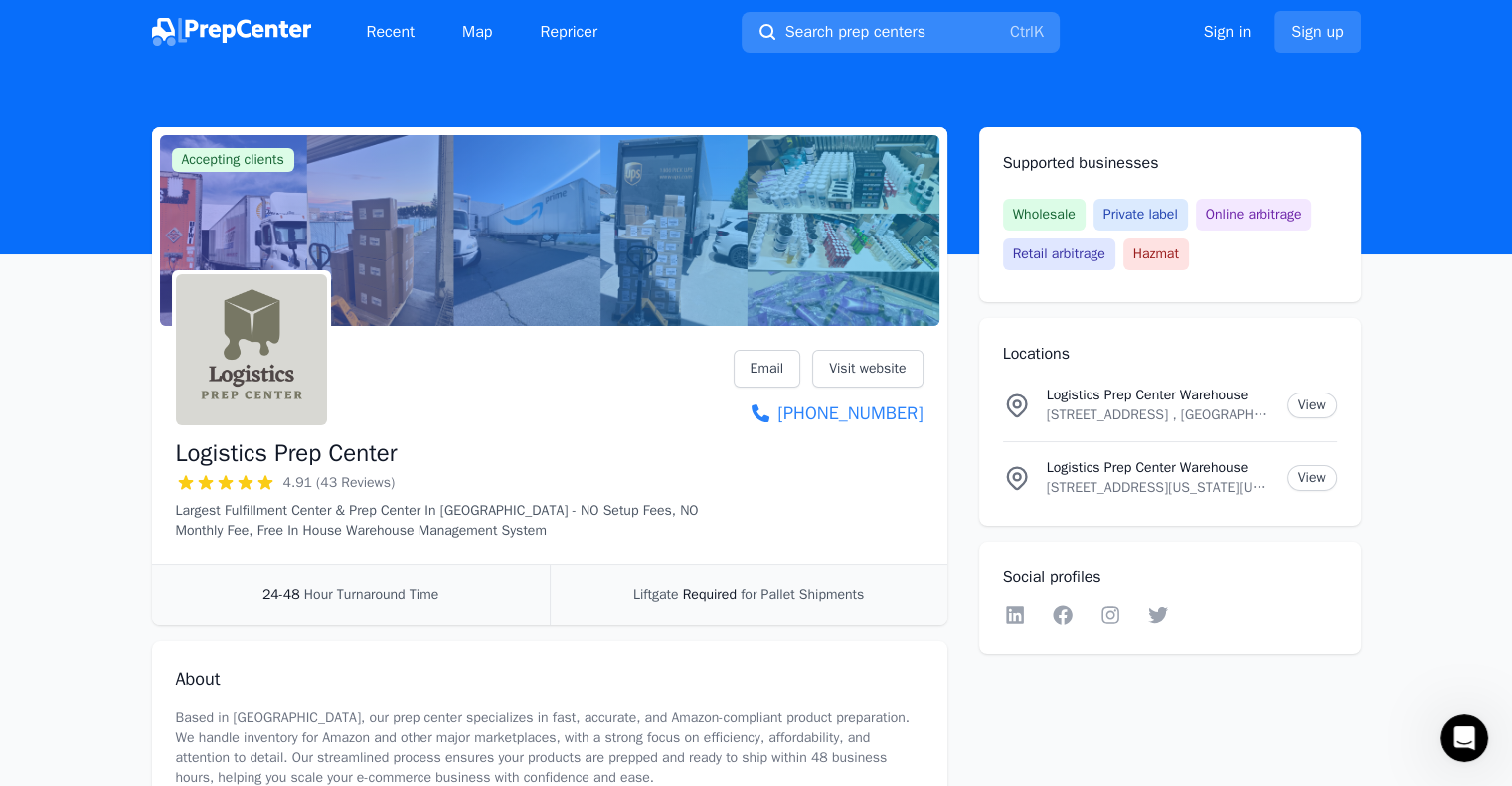 click on "Search prep centers Ctrl  K" at bounding box center (901, 32) 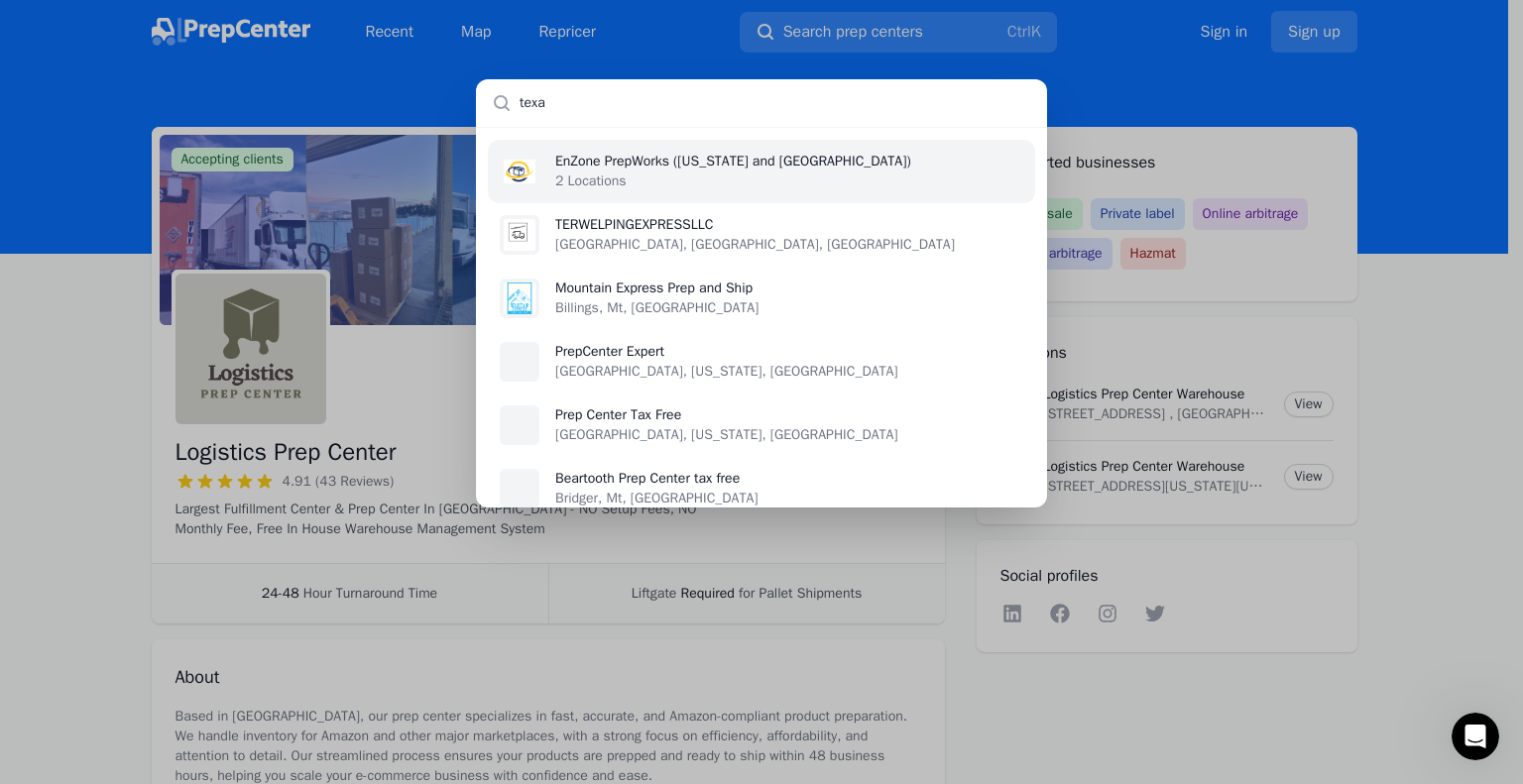 type on "[US_STATE]" 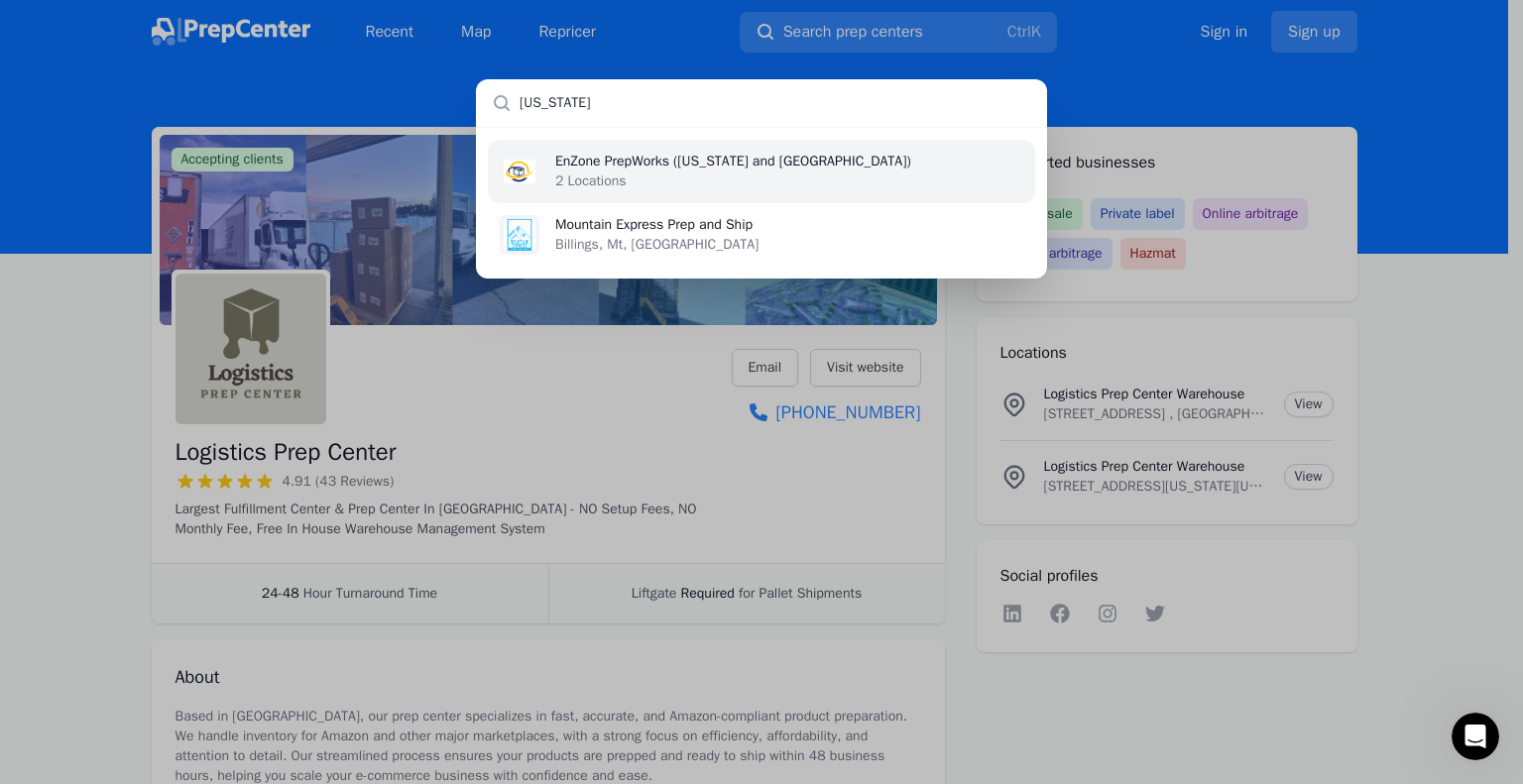 type 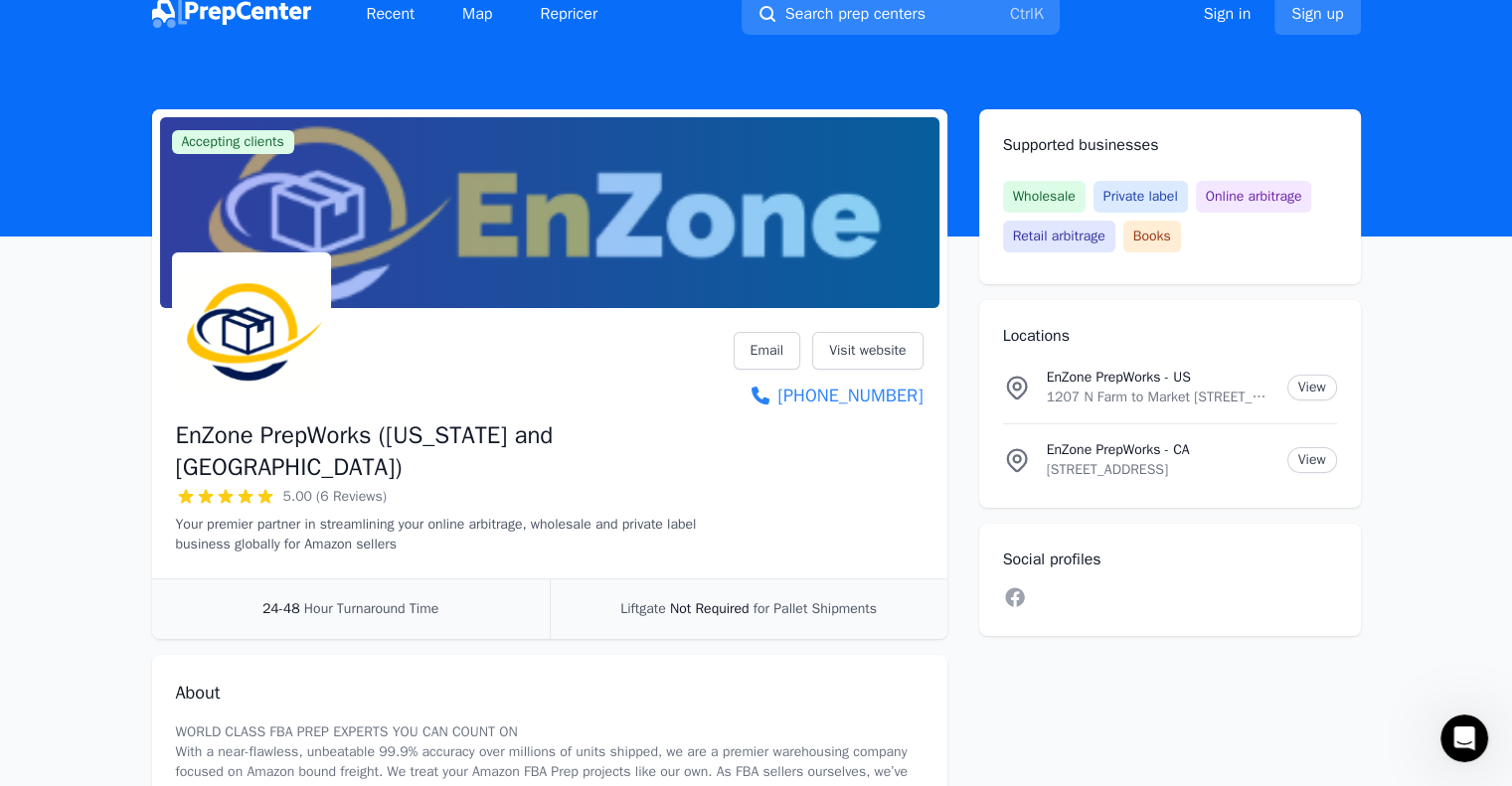 scroll, scrollTop: 0, scrollLeft: 0, axis: both 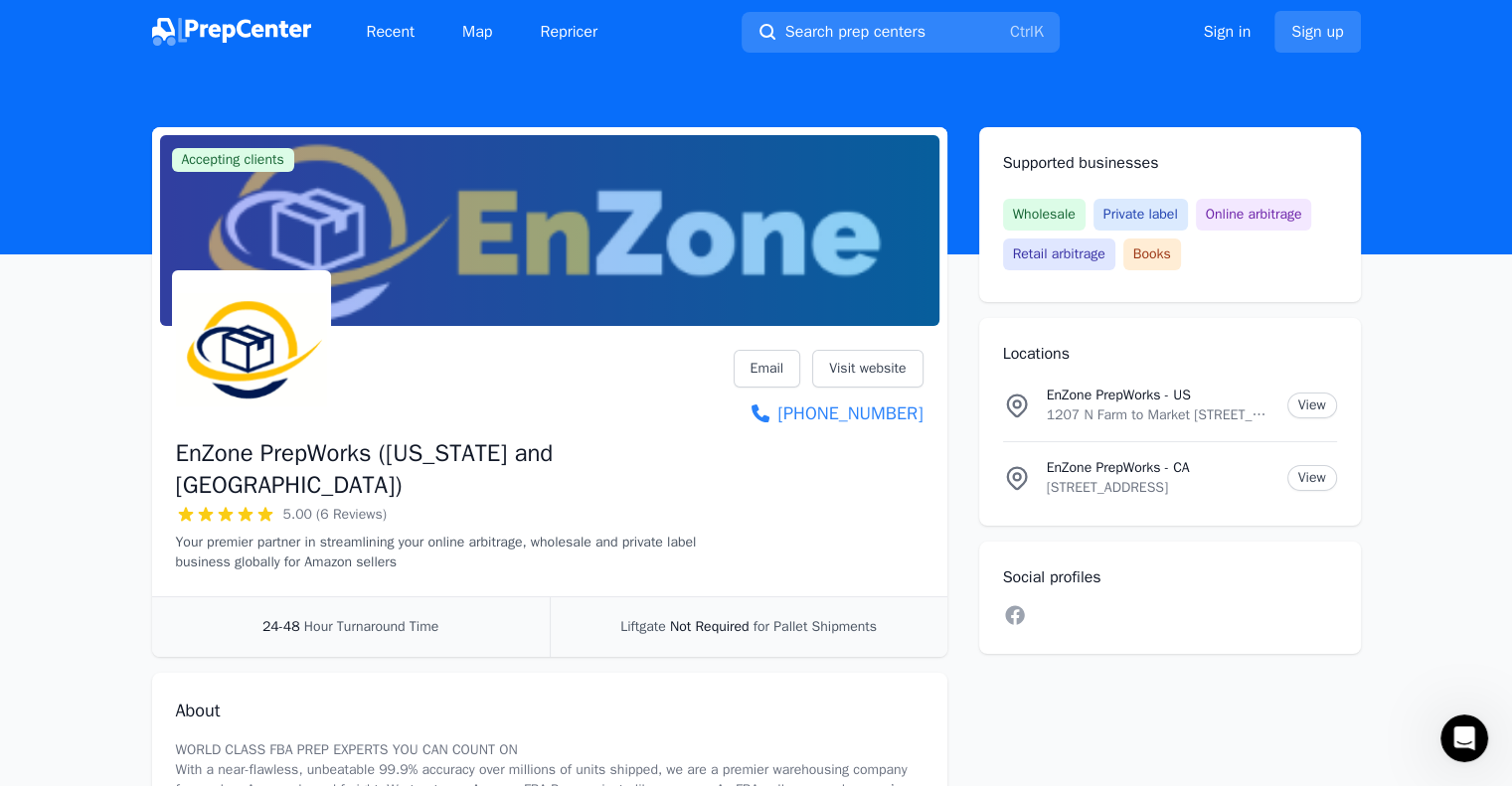 click at bounding box center [232, 32] 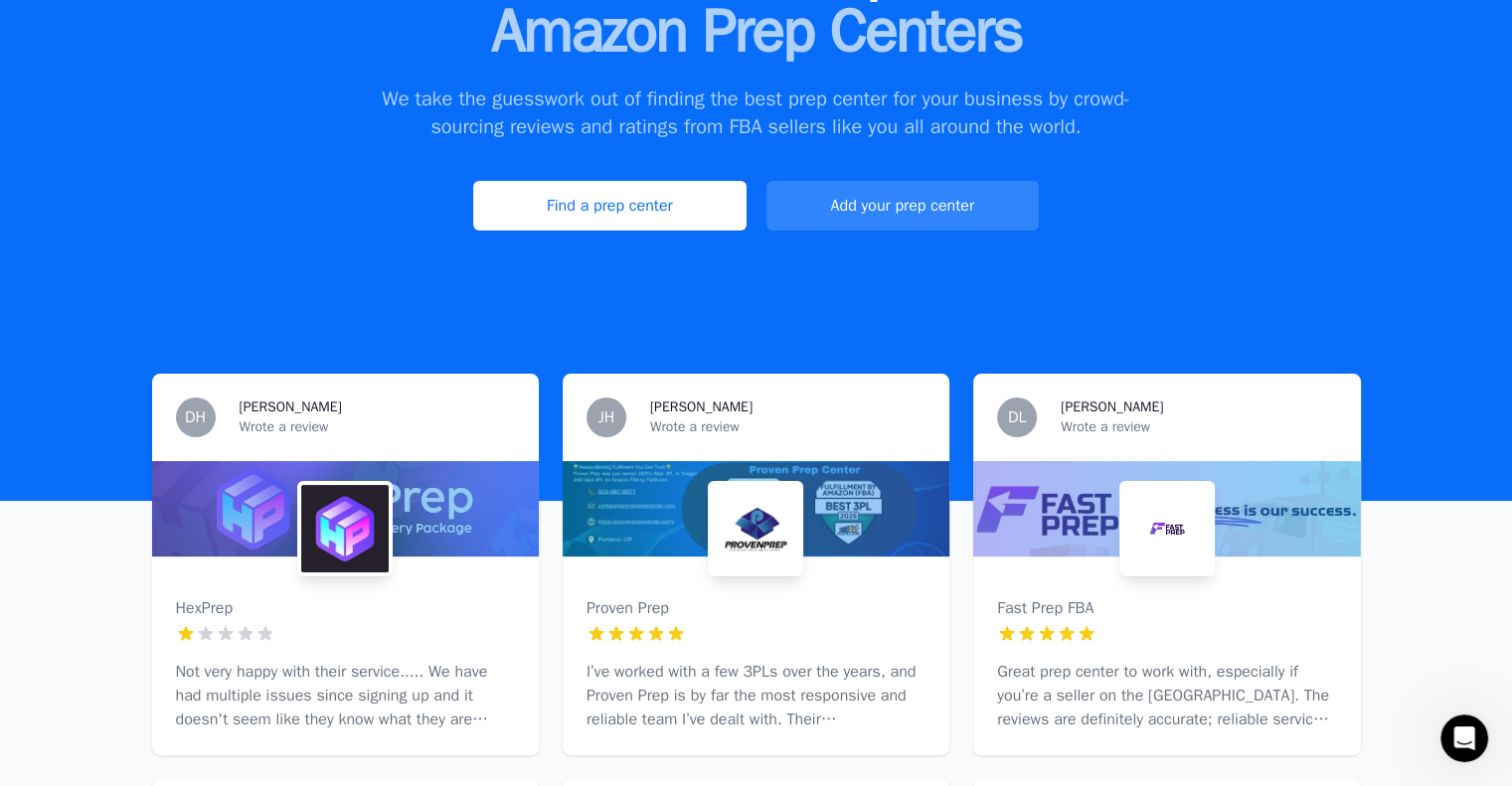 scroll, scrollTop: 0, scrollLeft: 0, axis: both 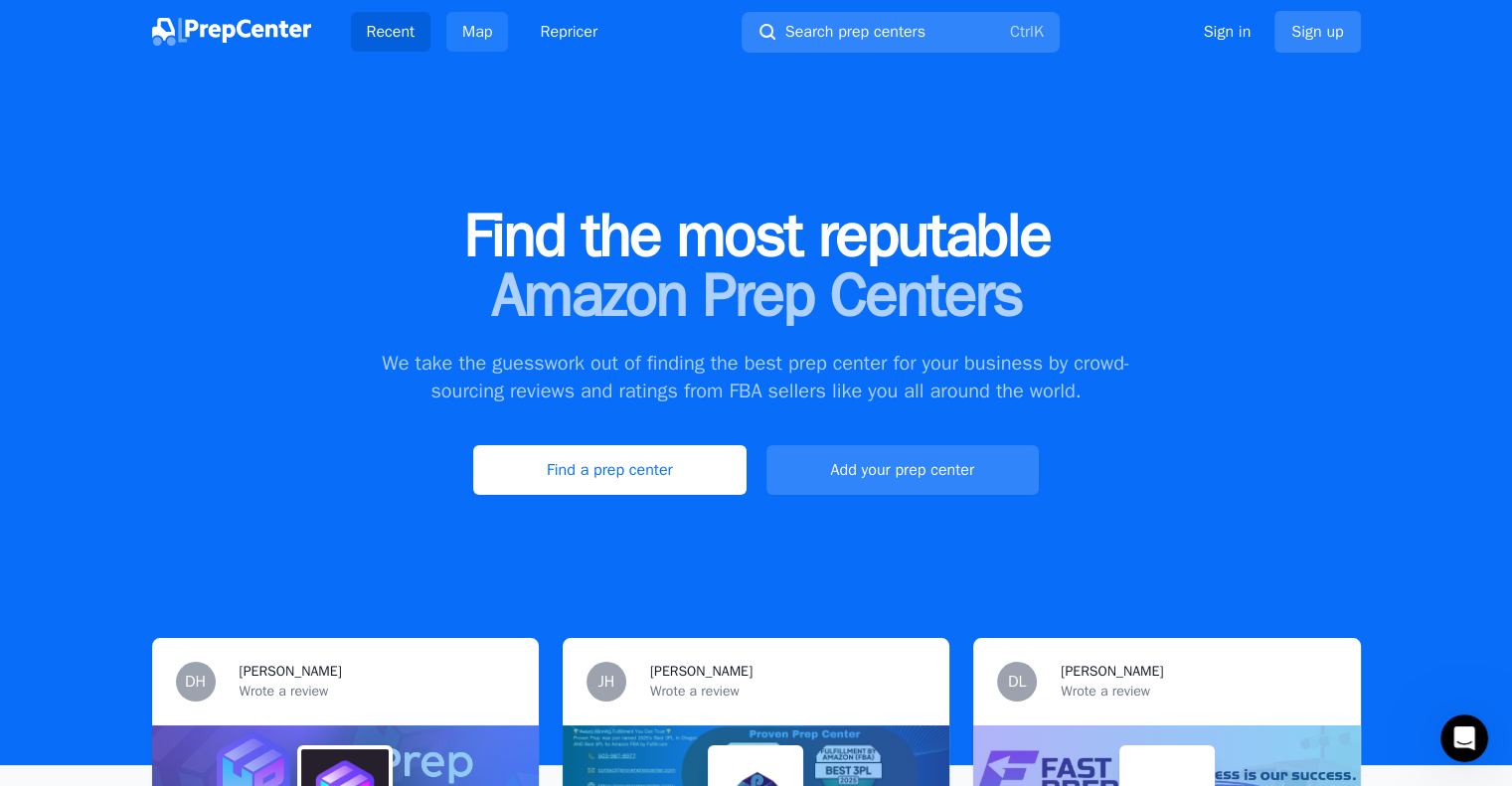 click on "Map" at bounding box center (477, 32) 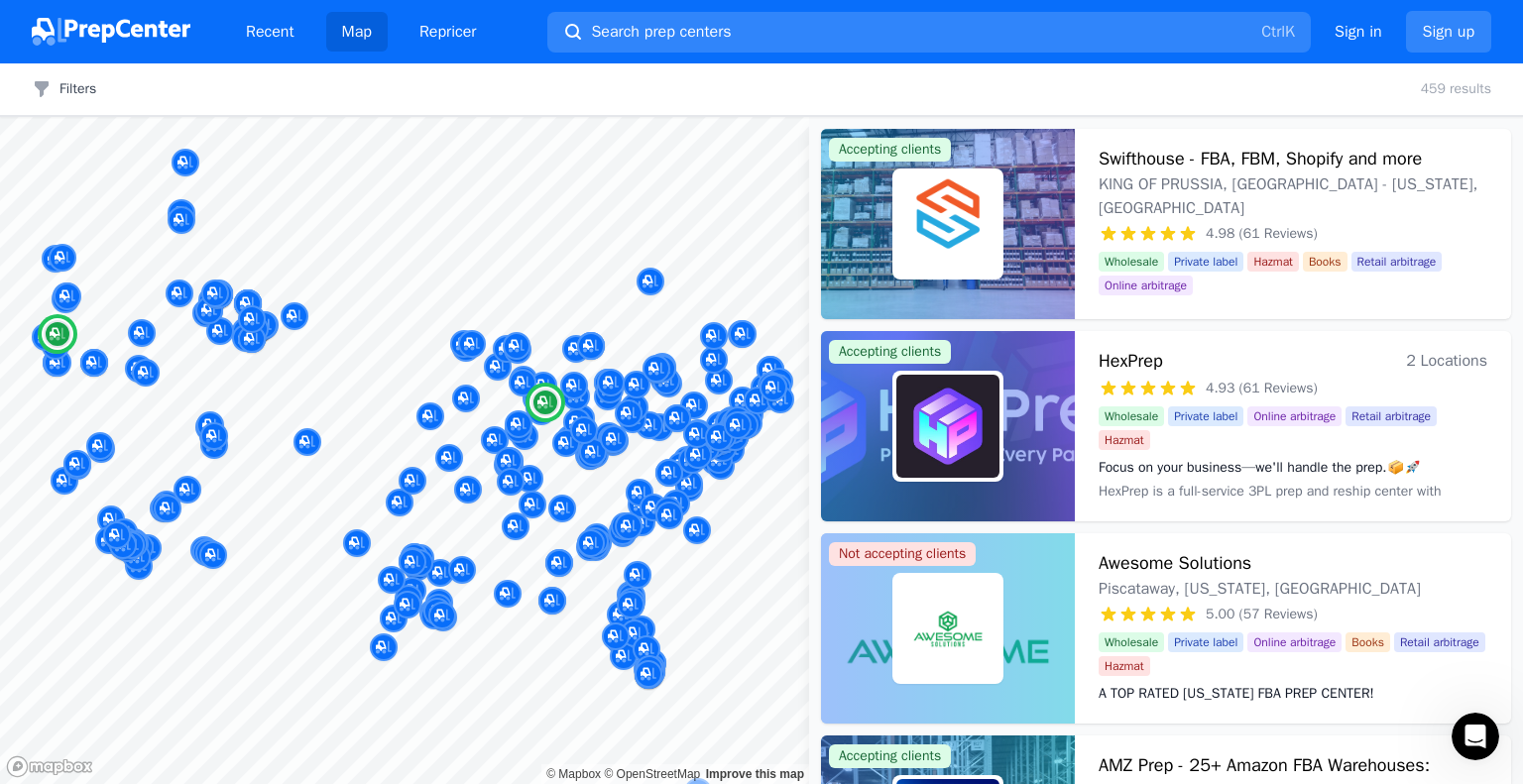 click on "Focus on your business—we'll handle the prep.📦🚀" at bounding box center (1293, 468) 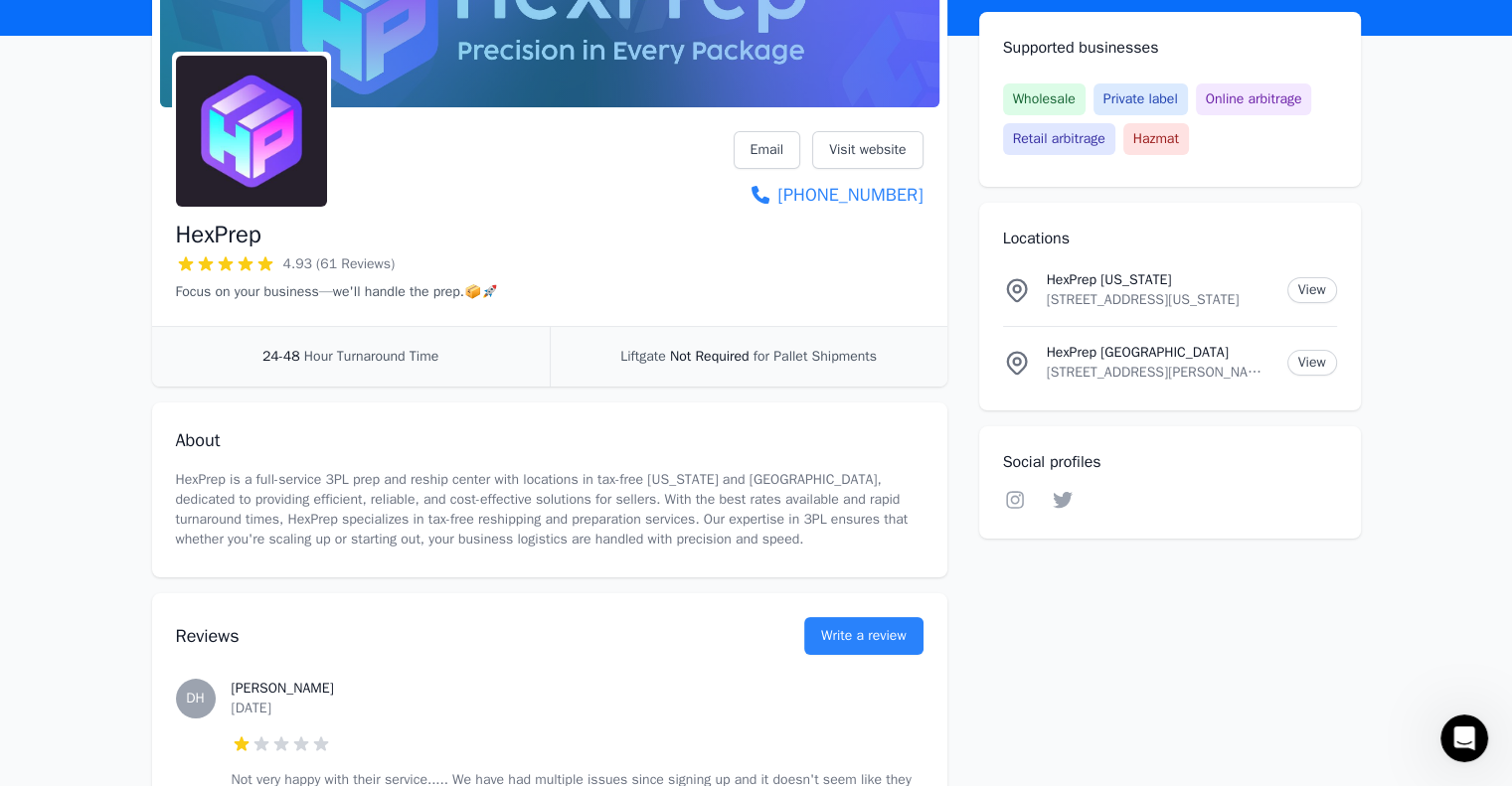 scroll, scrollTop: 0, scrollLeft: 0, axis: both 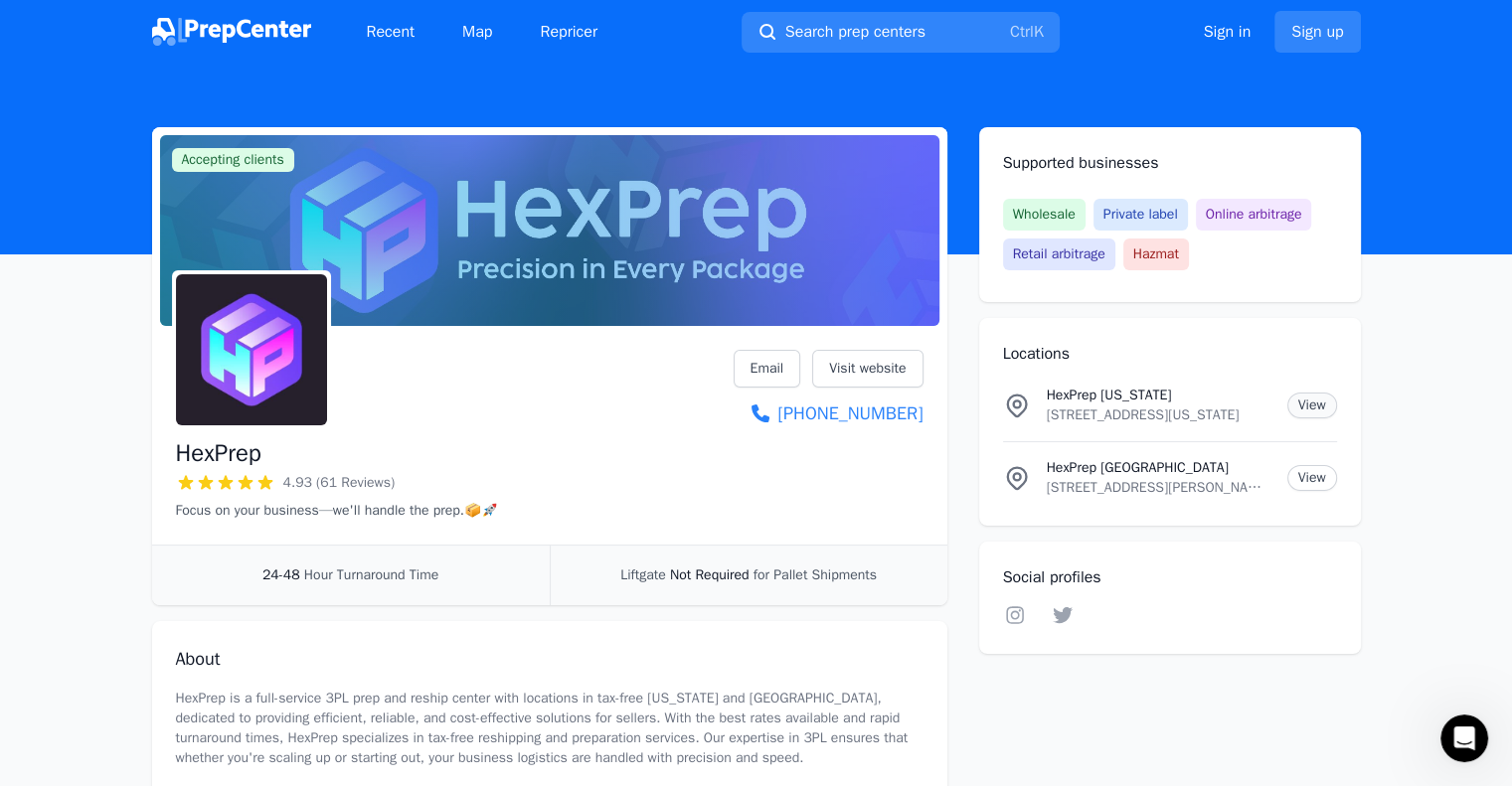 click on "View" at bounding box center (1312, 405) 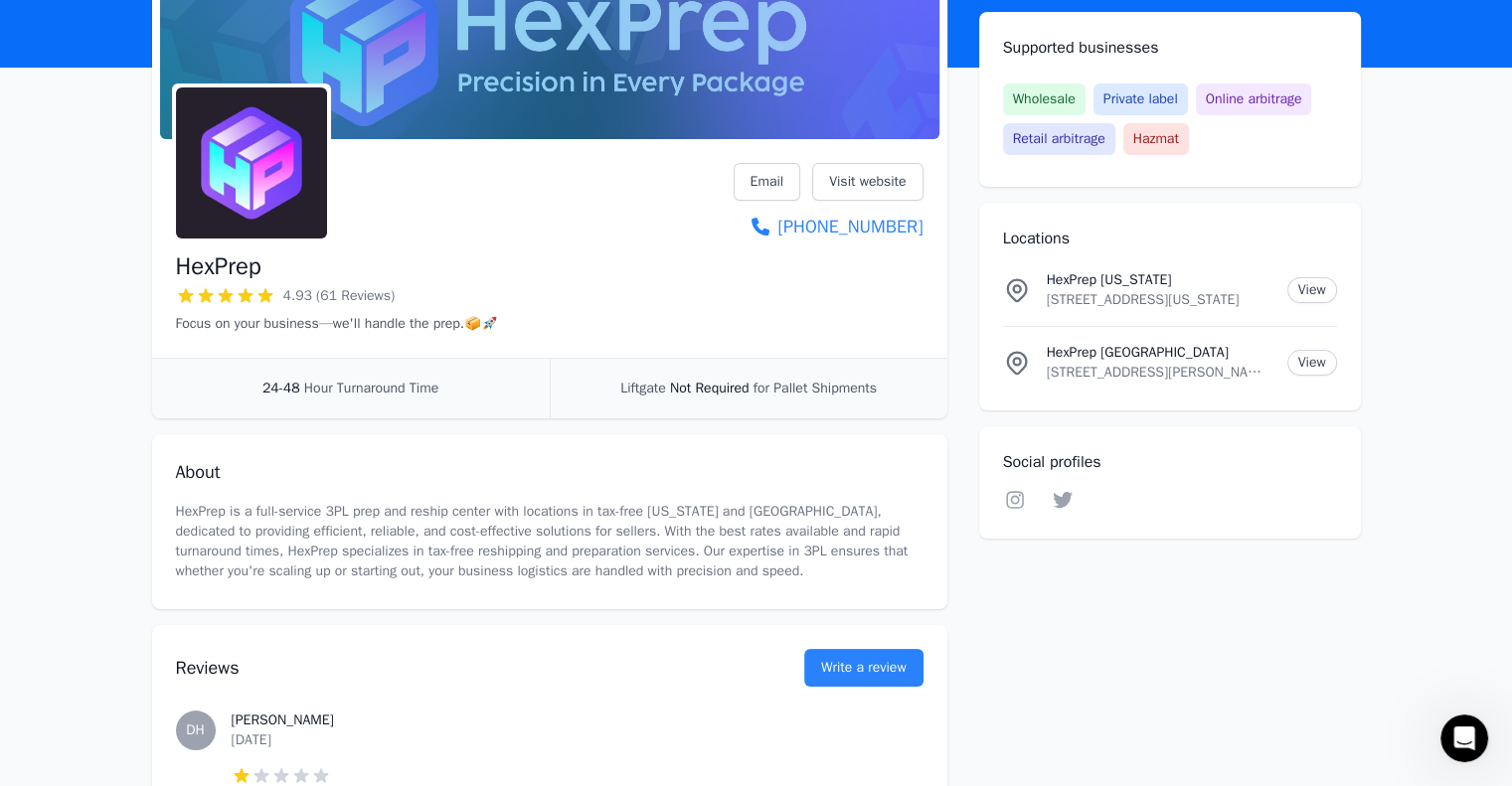 scroll, scrollTop: 0, scrollLeft: 0, axis: both 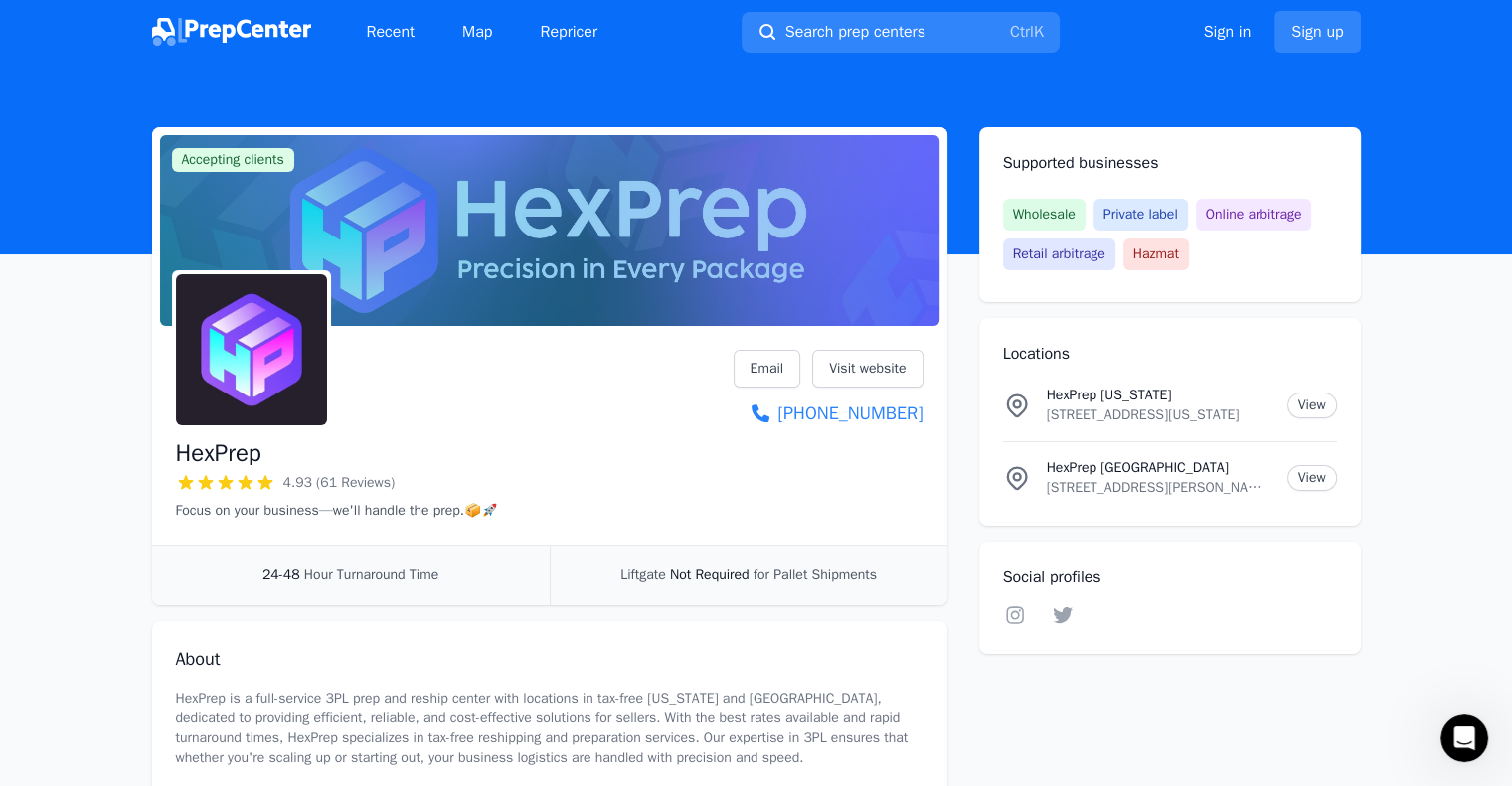 click at bounding box center [232, 32] 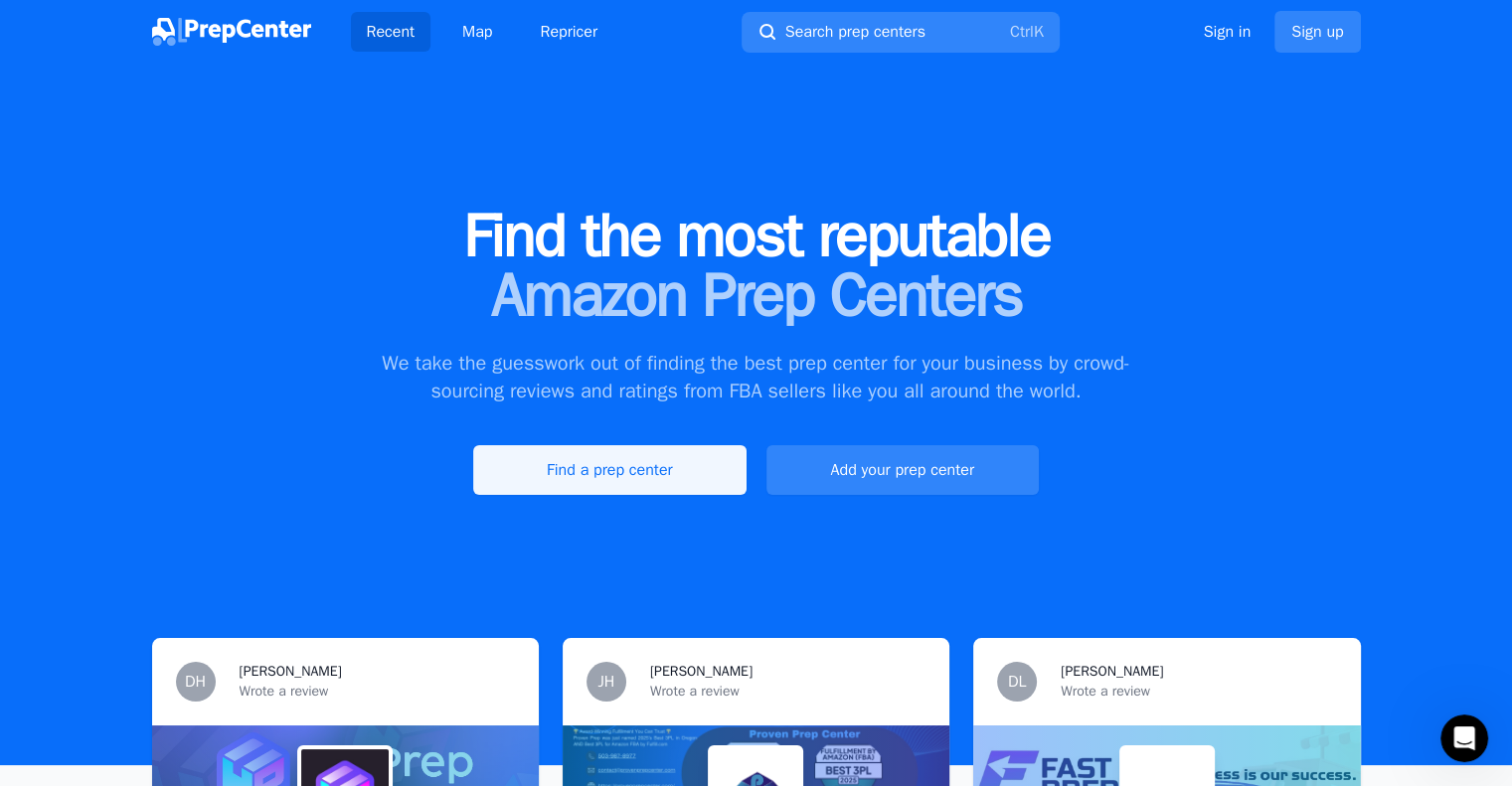 click on "Find a prep center" at bounding box center [609, 470] 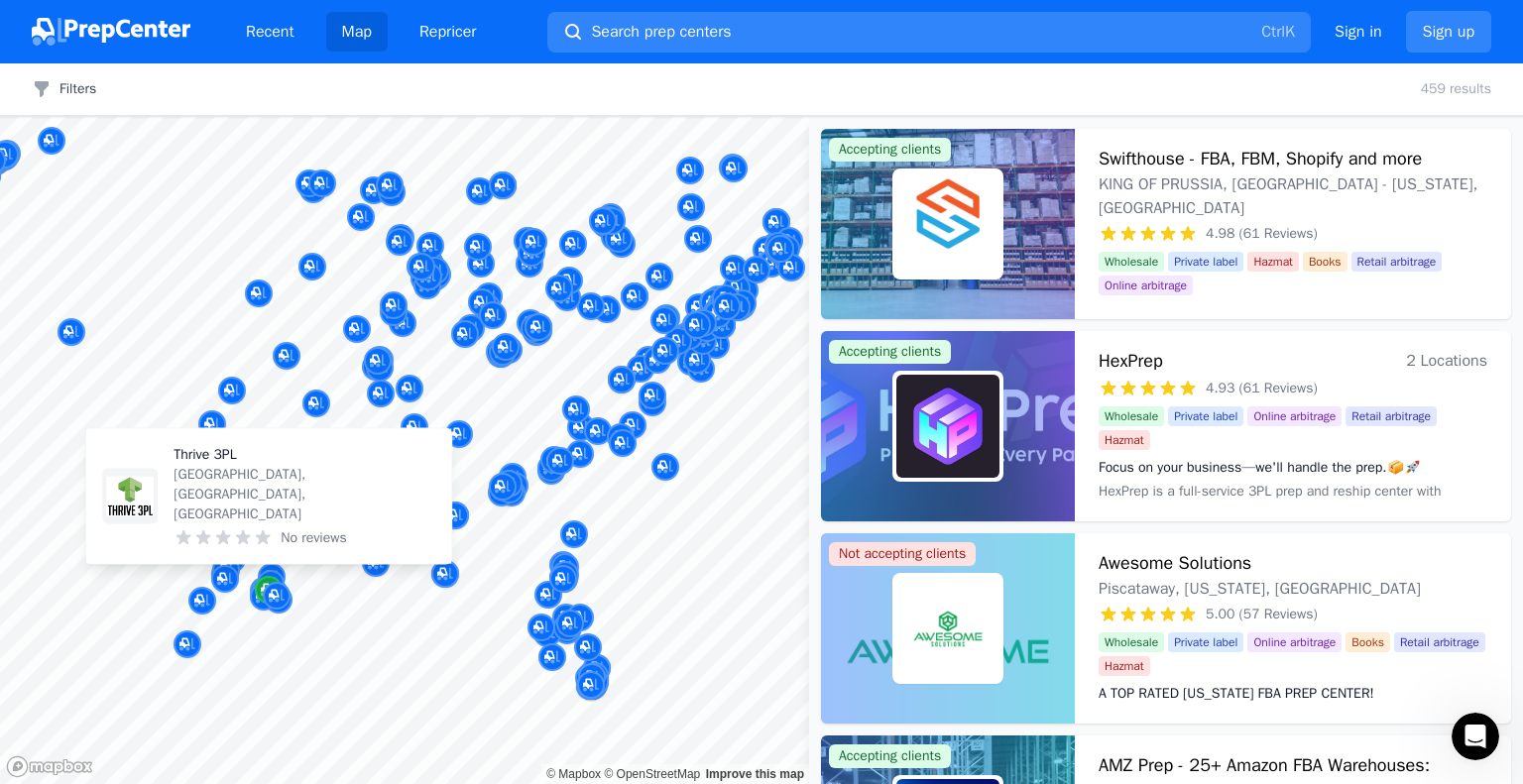 click 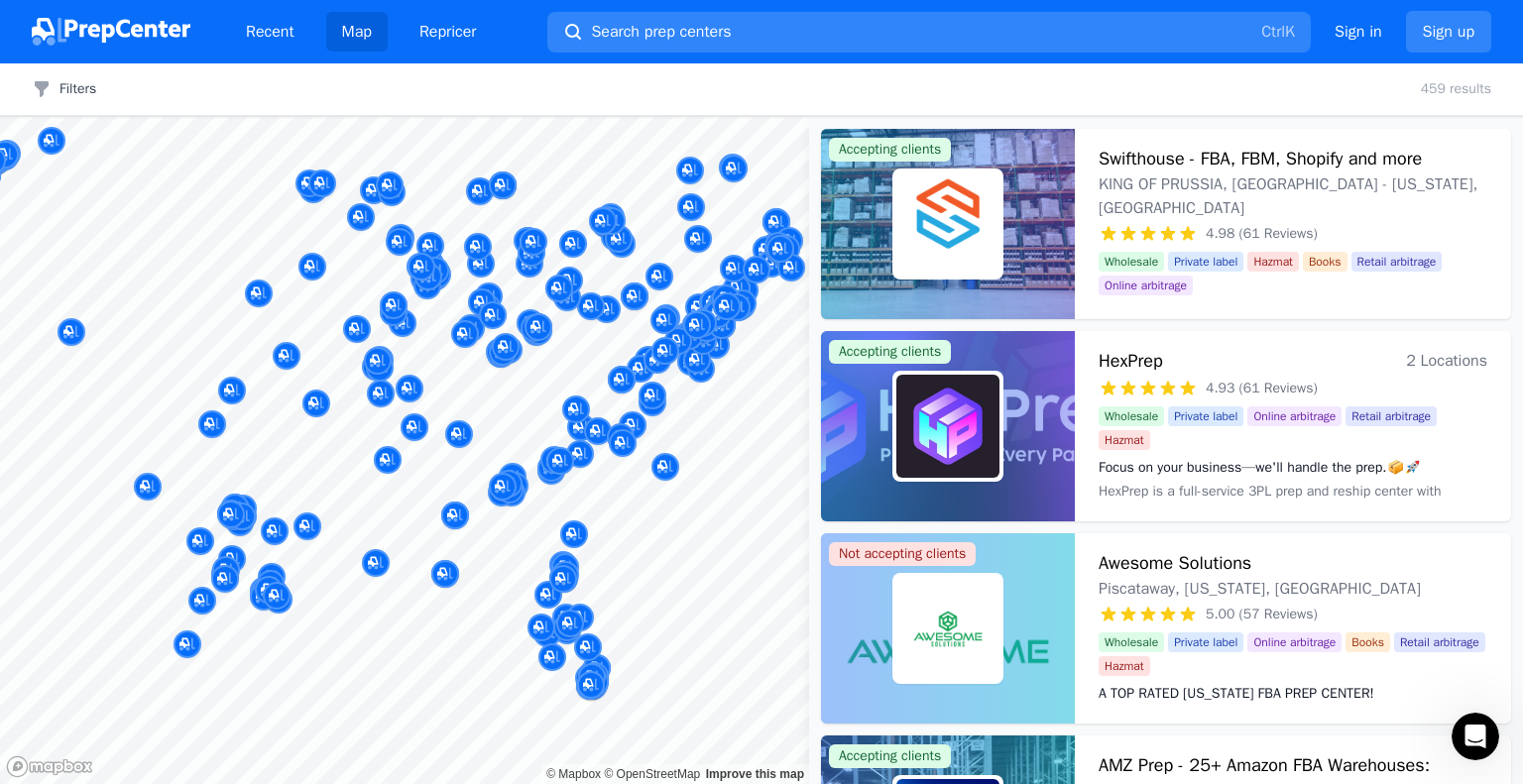 click at bounding box center (277, 574) 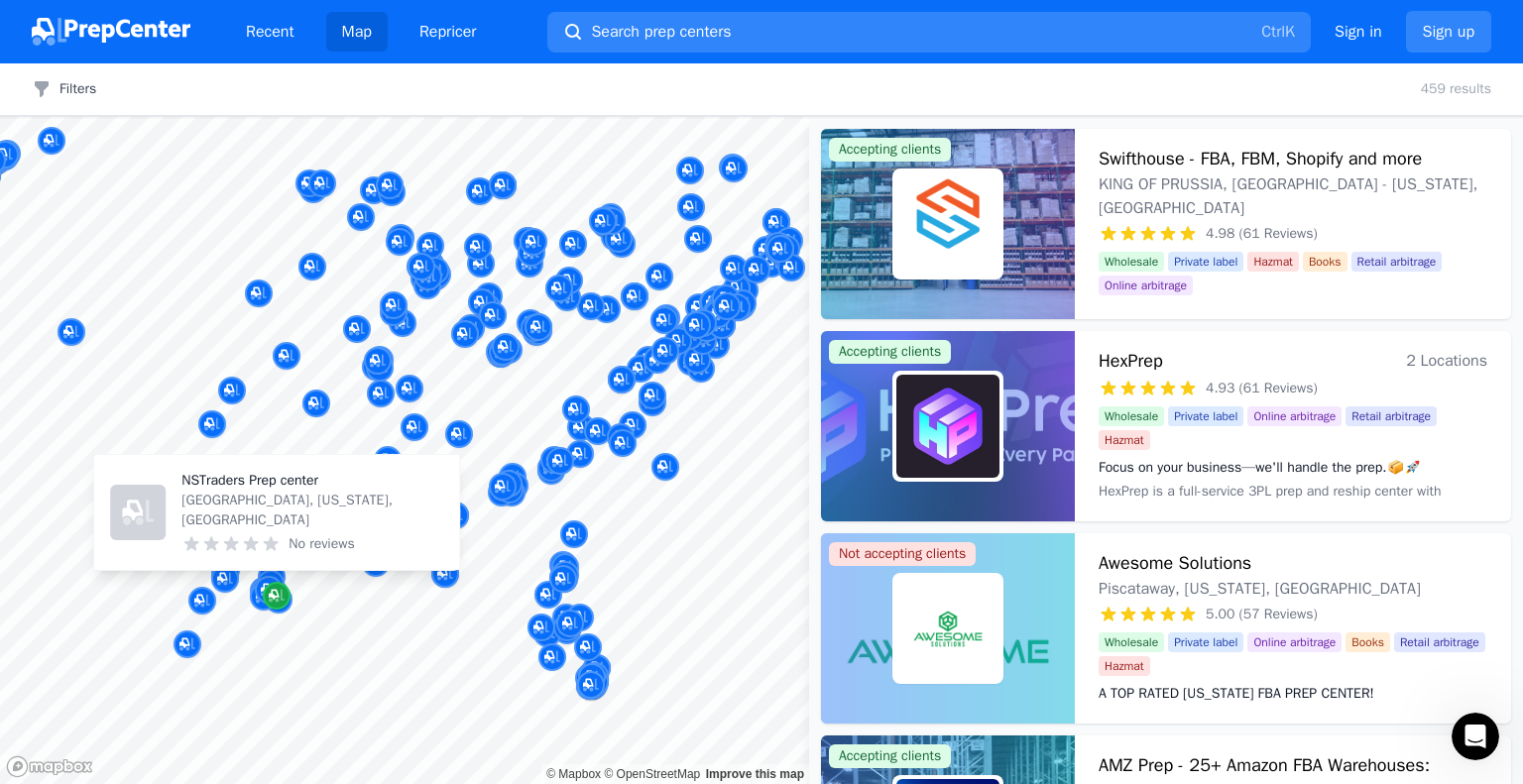 click at bounding box center [277, 596] 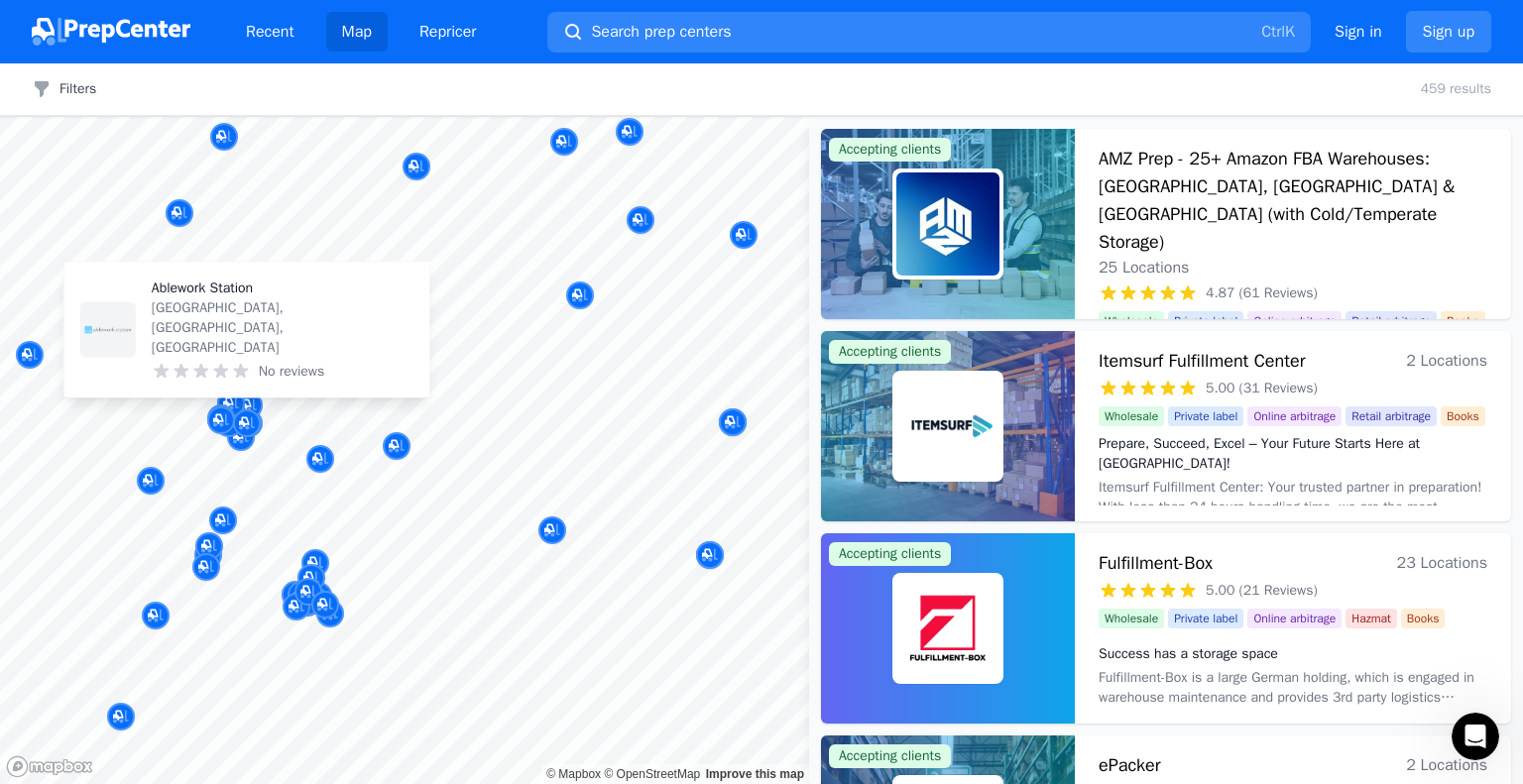 click on "Ablework Station" at bounding box center [283, 288] 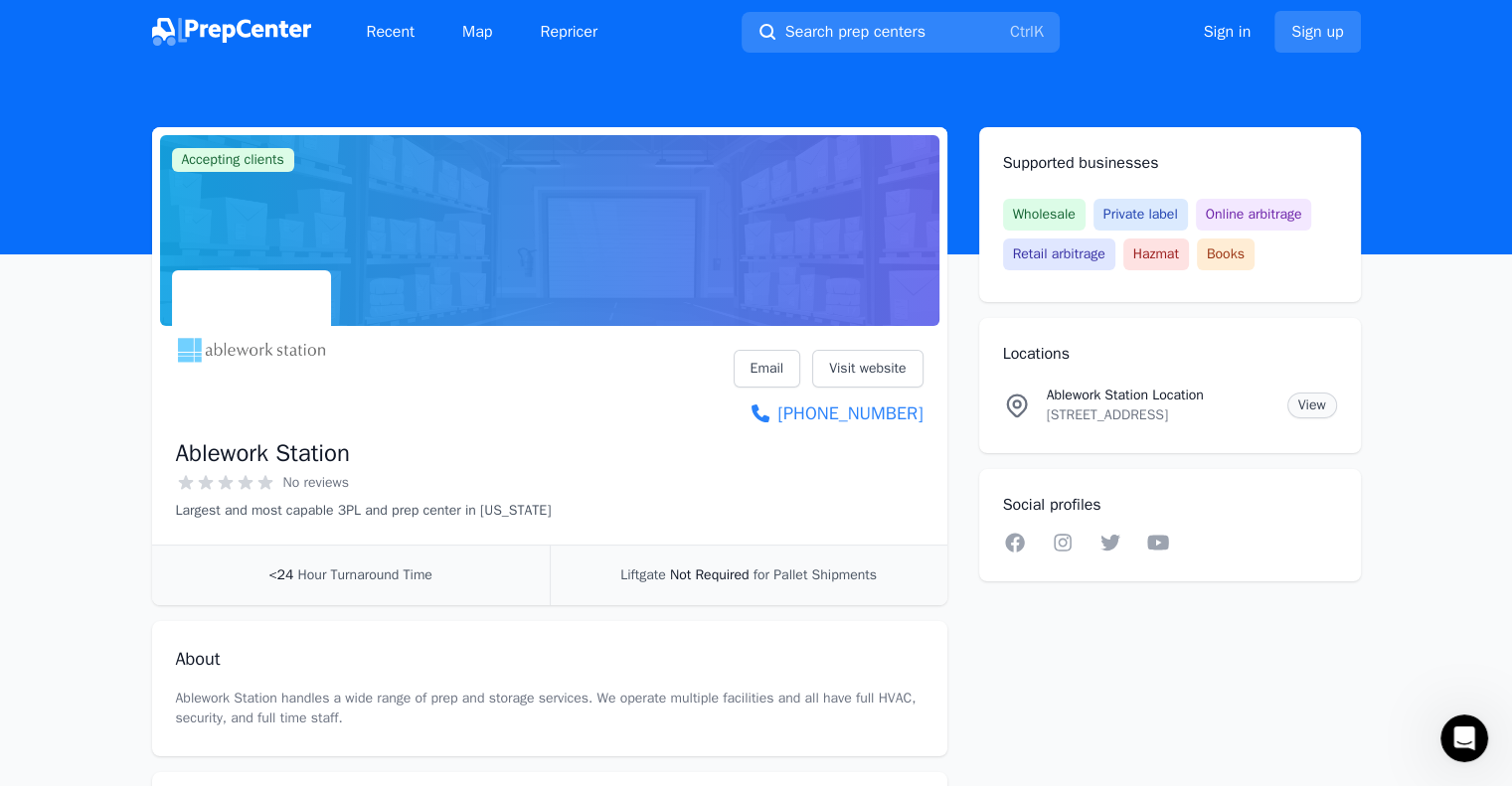 click on "View" at bounding box center [1312, 405] 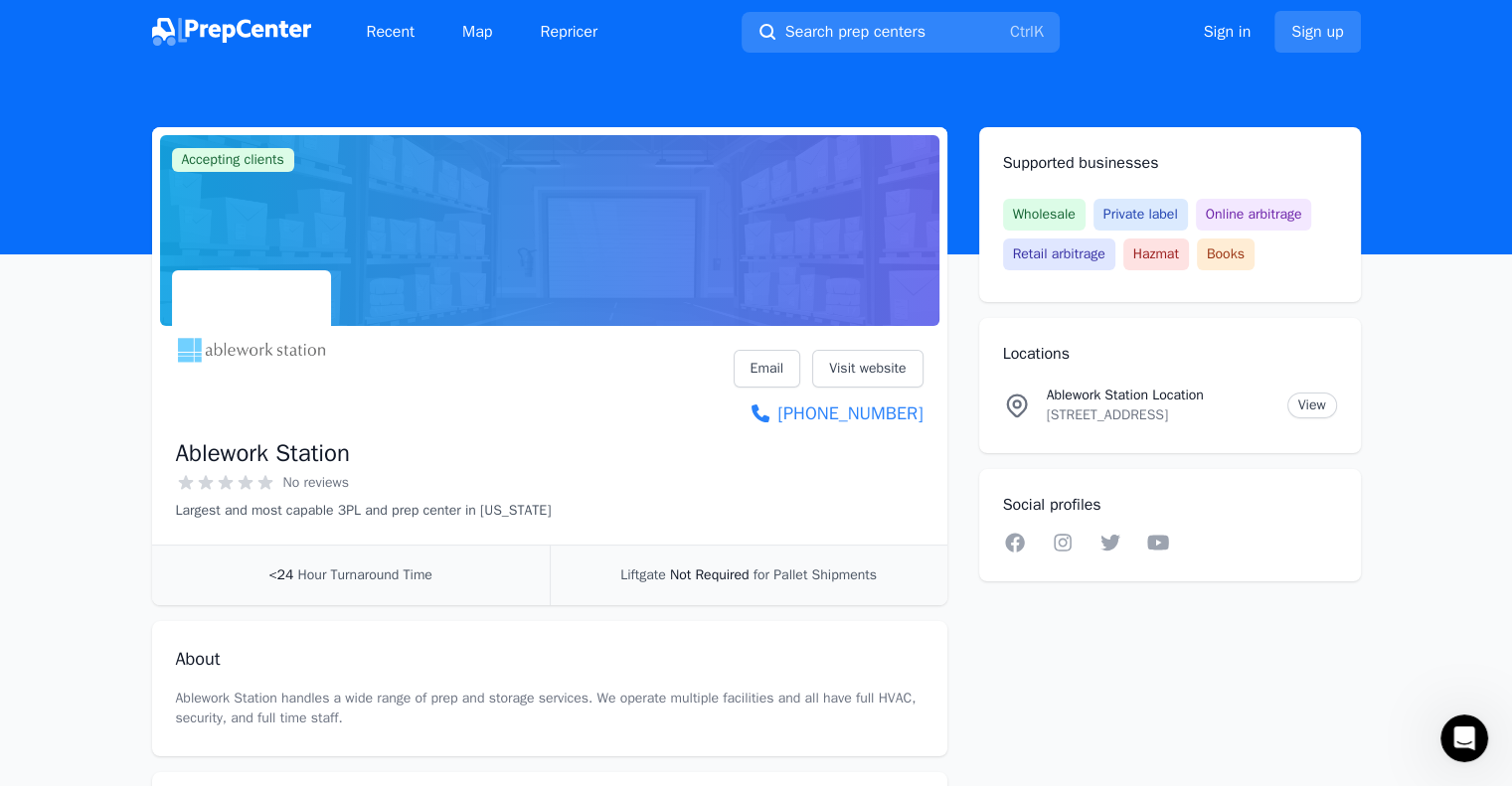 click 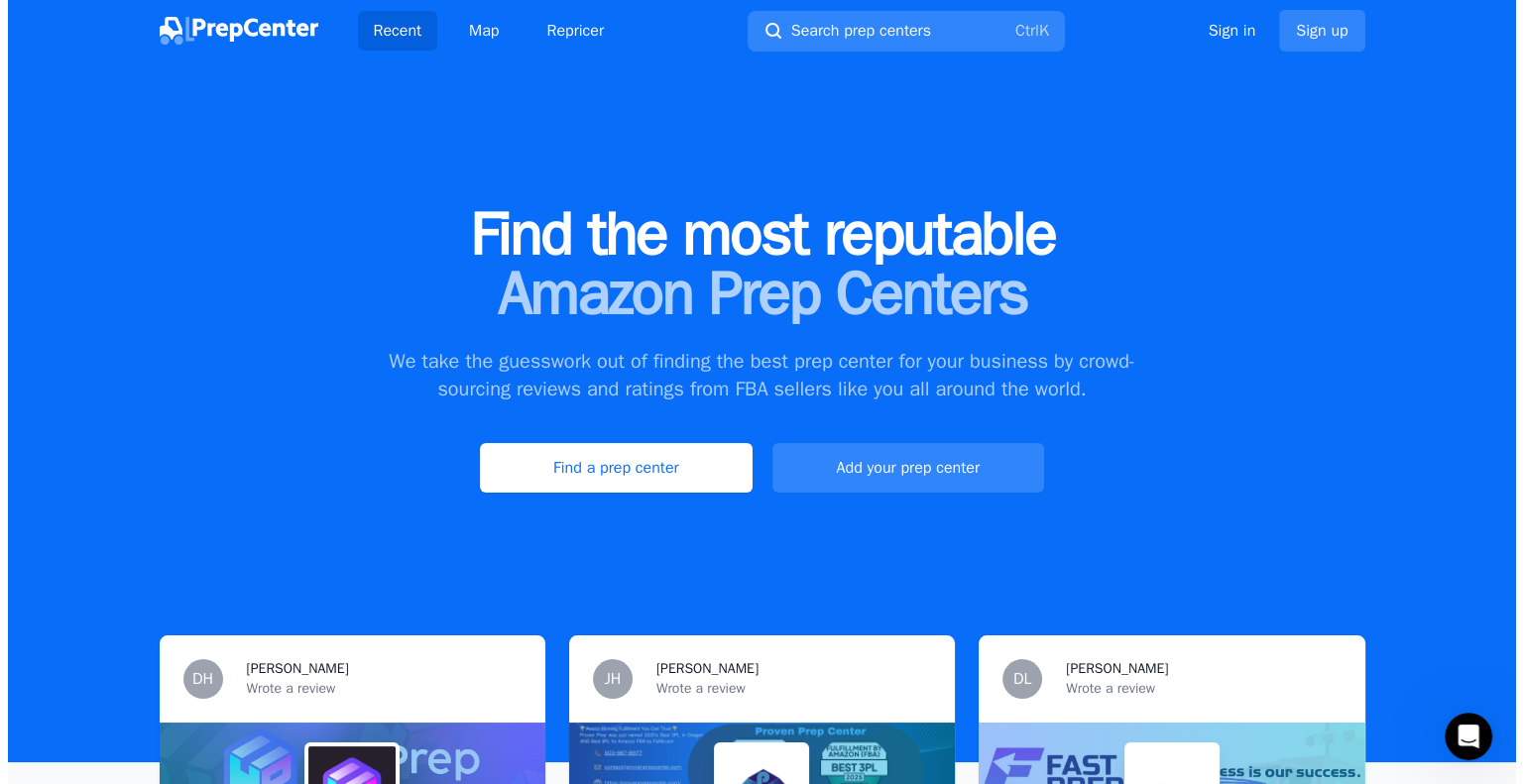 scroll, scrollTop: 0, scrollLeft: 0, axis: both 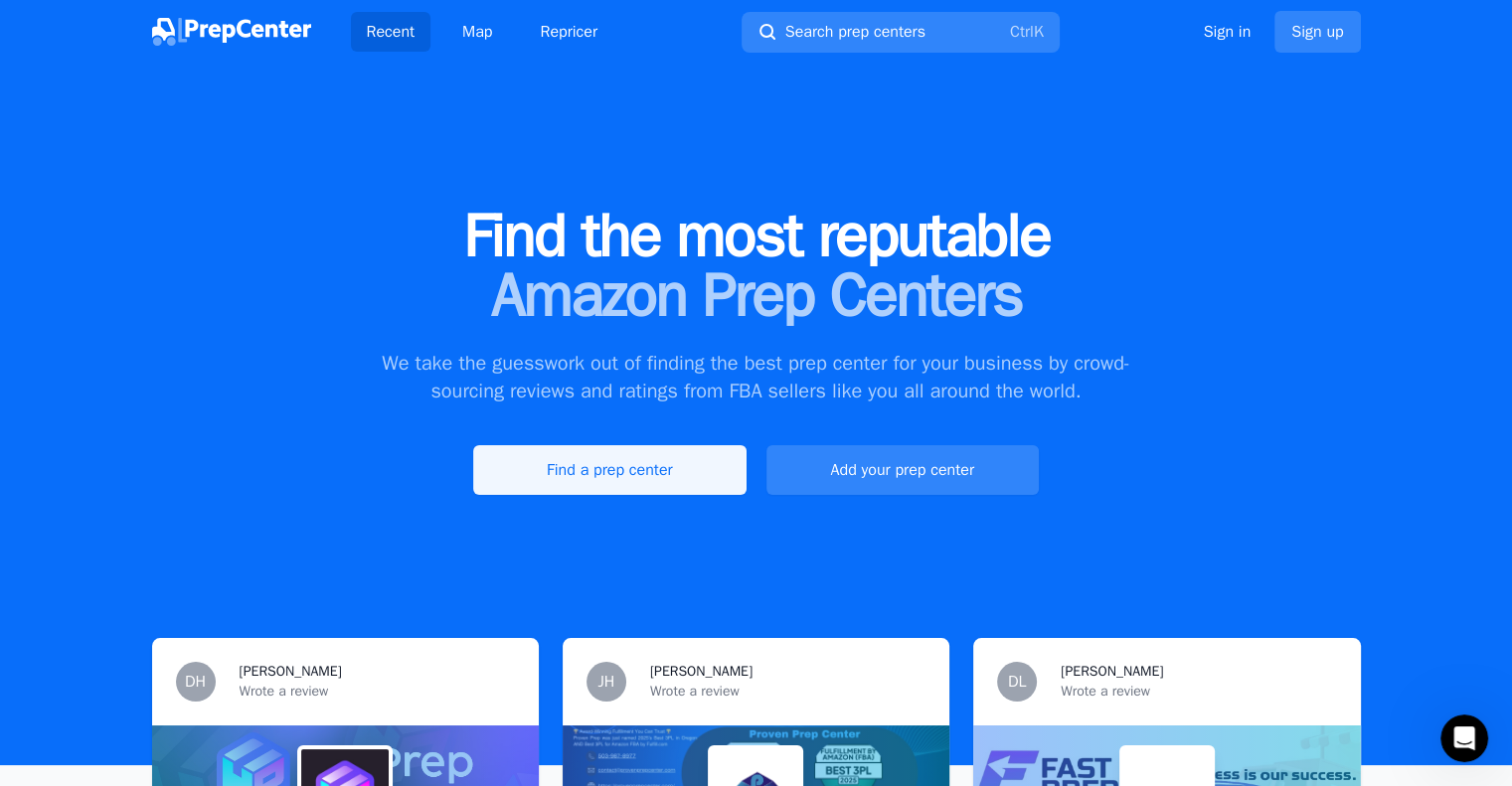 click on "Find a prep center" at bounding box center (609, 470) 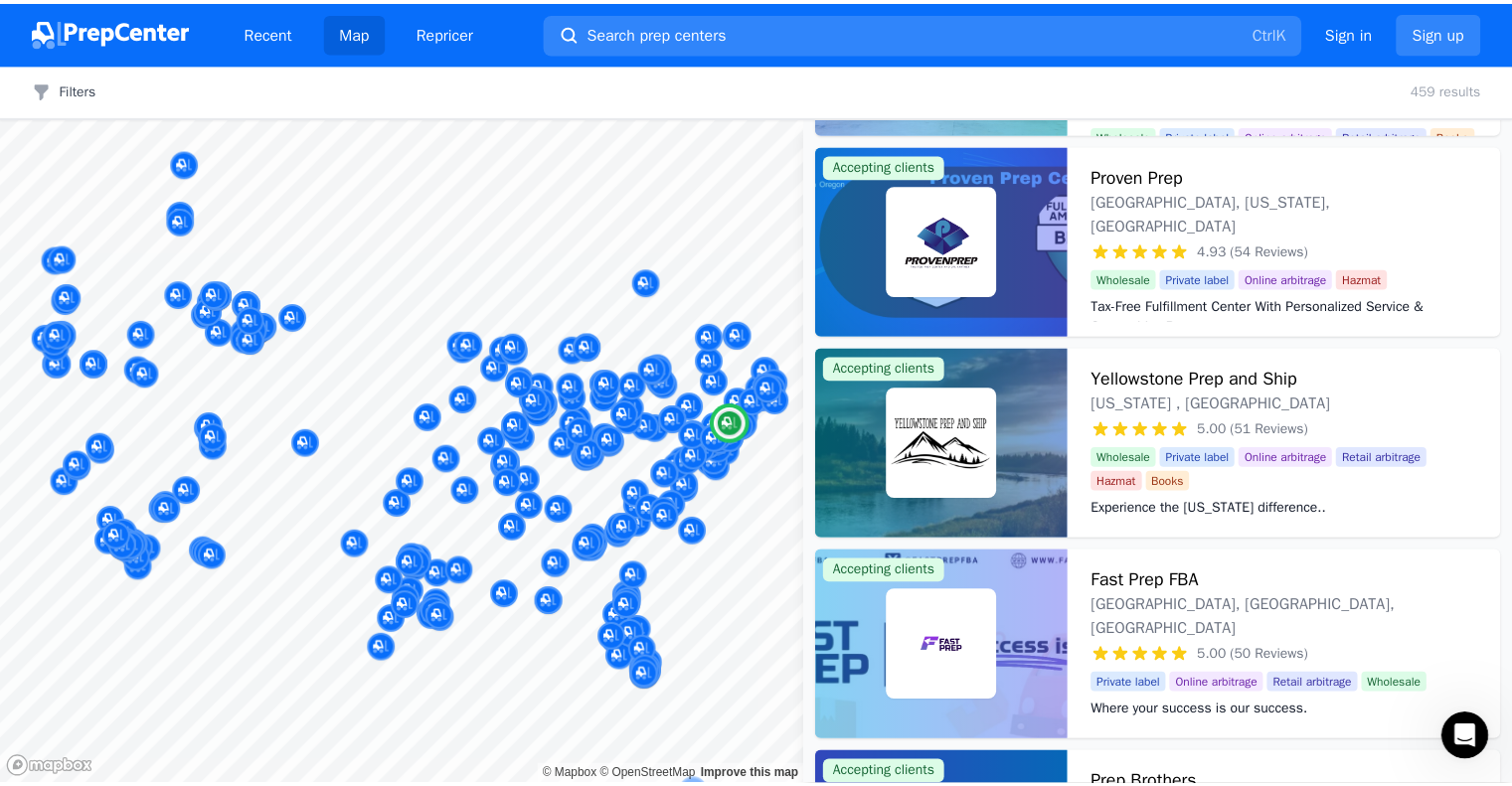 scroll, scrollTop: 894, scrollLeft: 0, axis: vertical 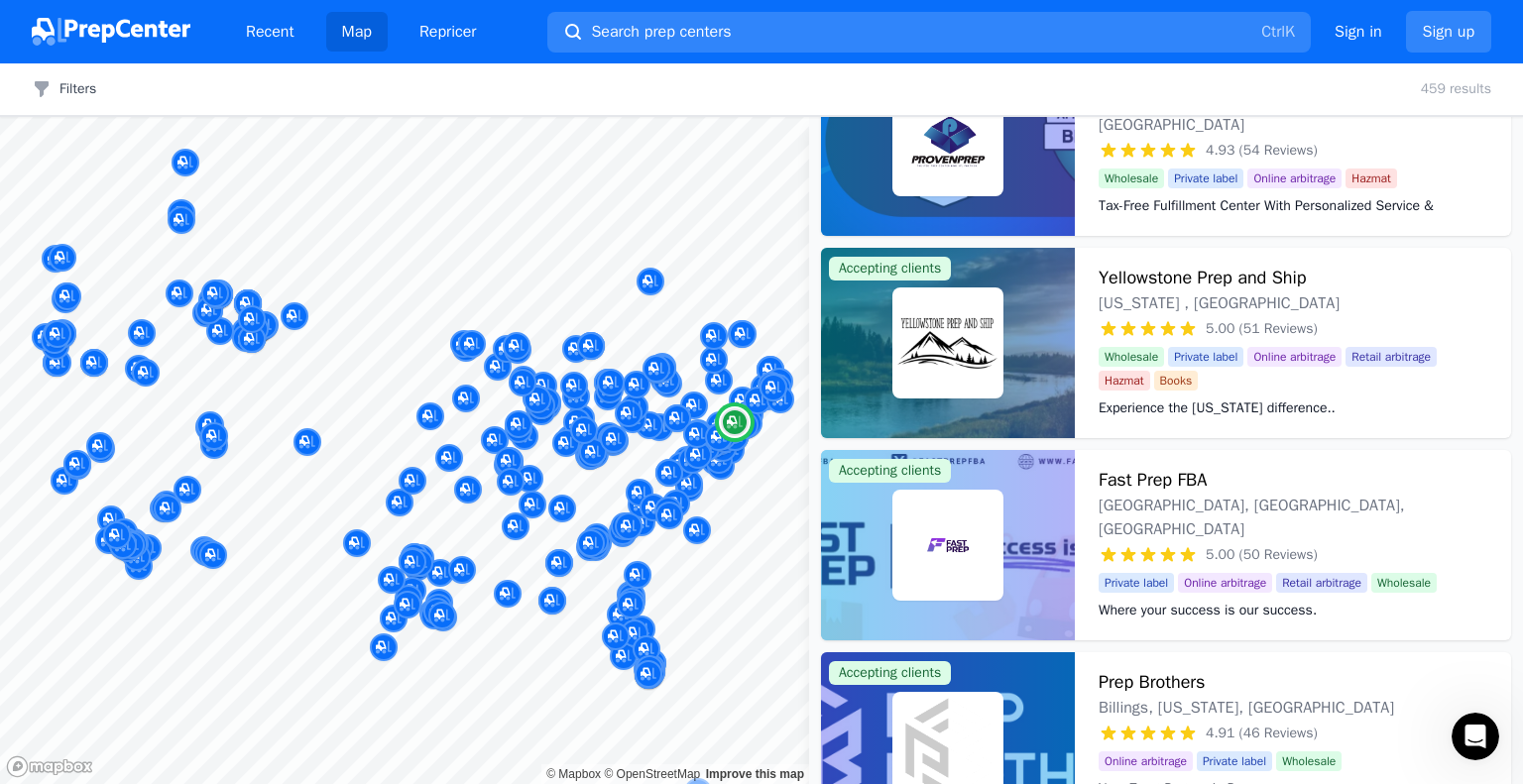 click at bounding box center (948, 545) 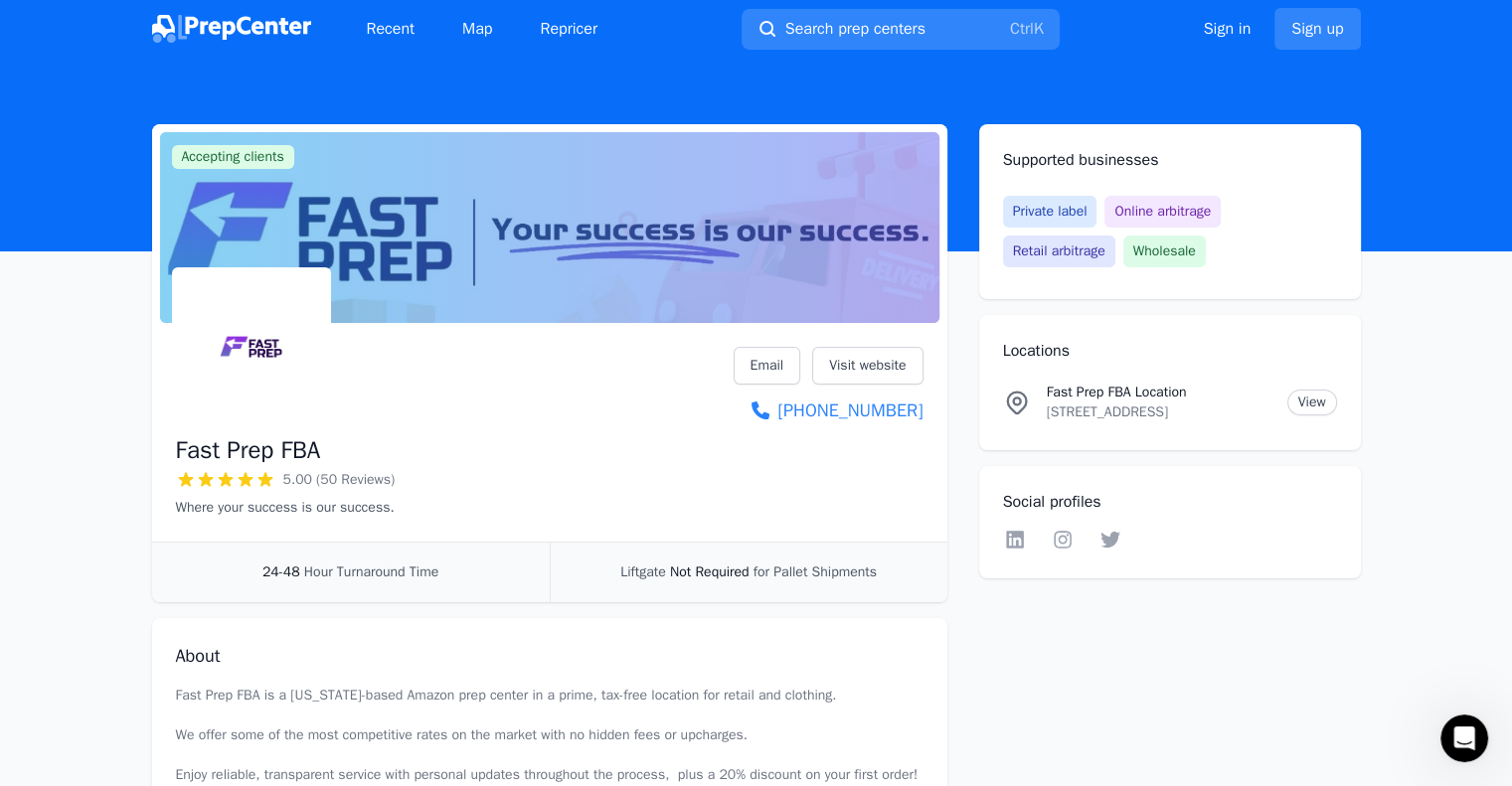 scroll, scrollTop: 0, scrollLeft: 0, axis: both 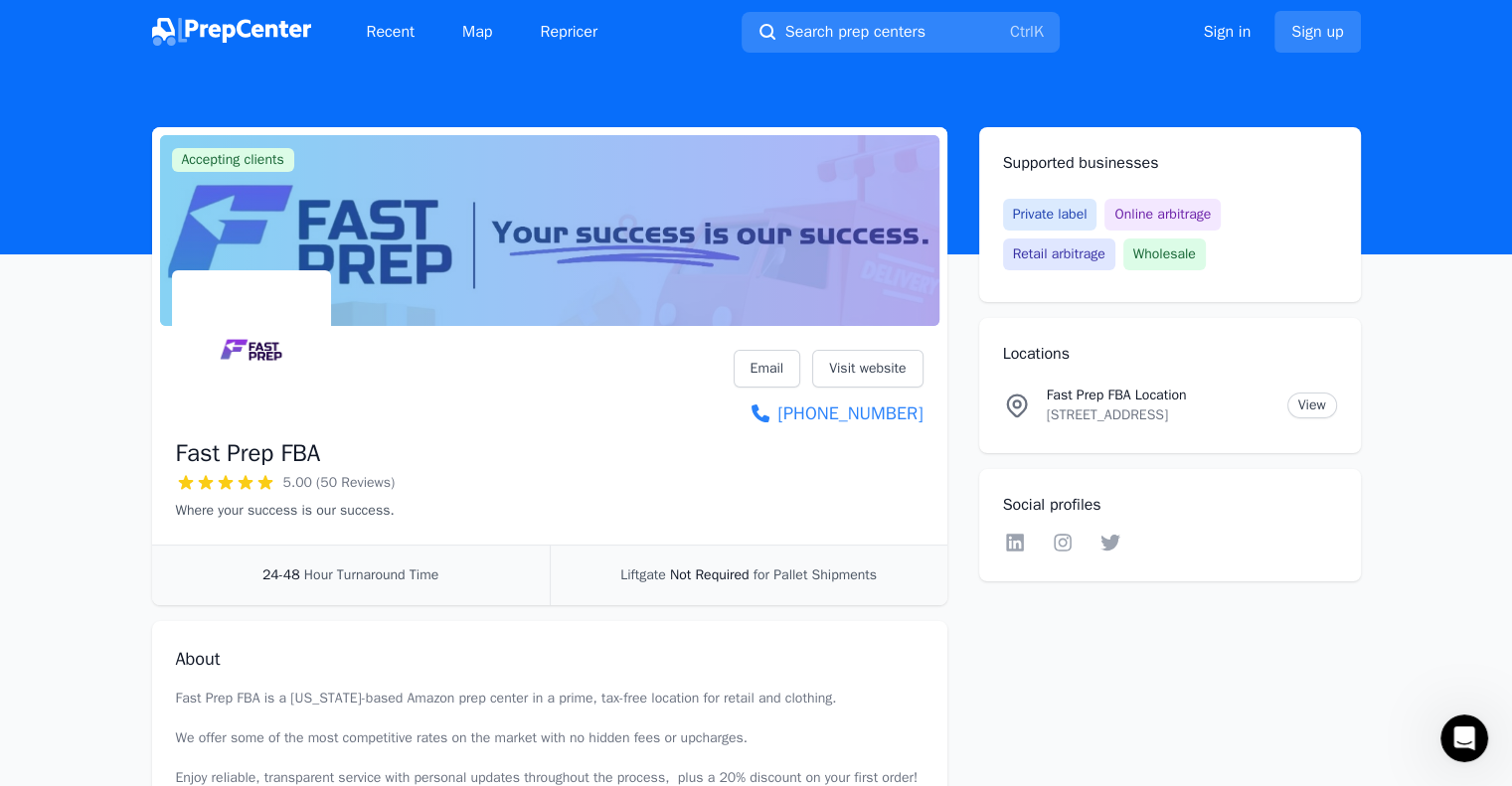 click at bounding box center (756, 159) 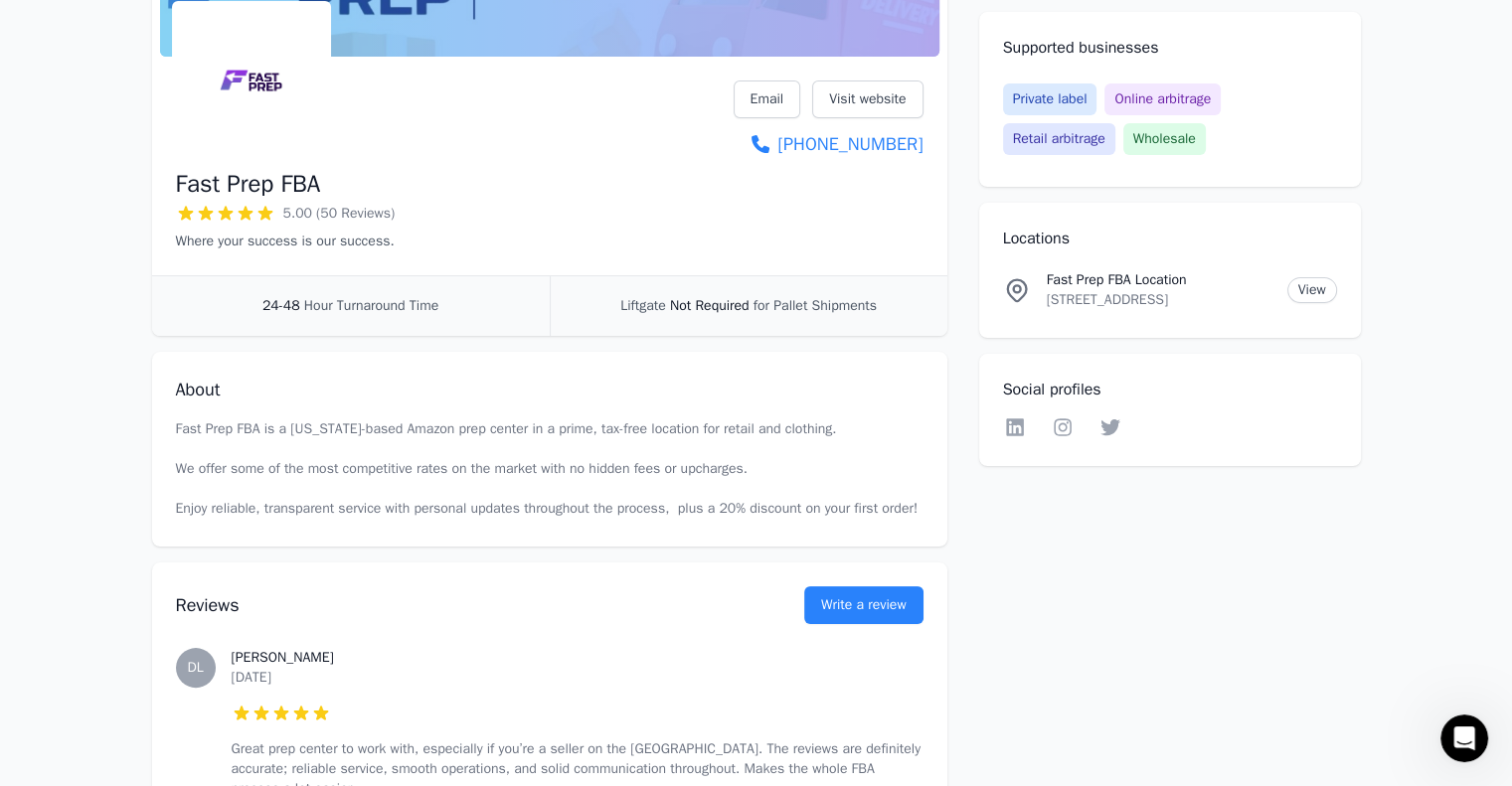scroll, scrollTop: 0, scrollLeft: 0, axis: both 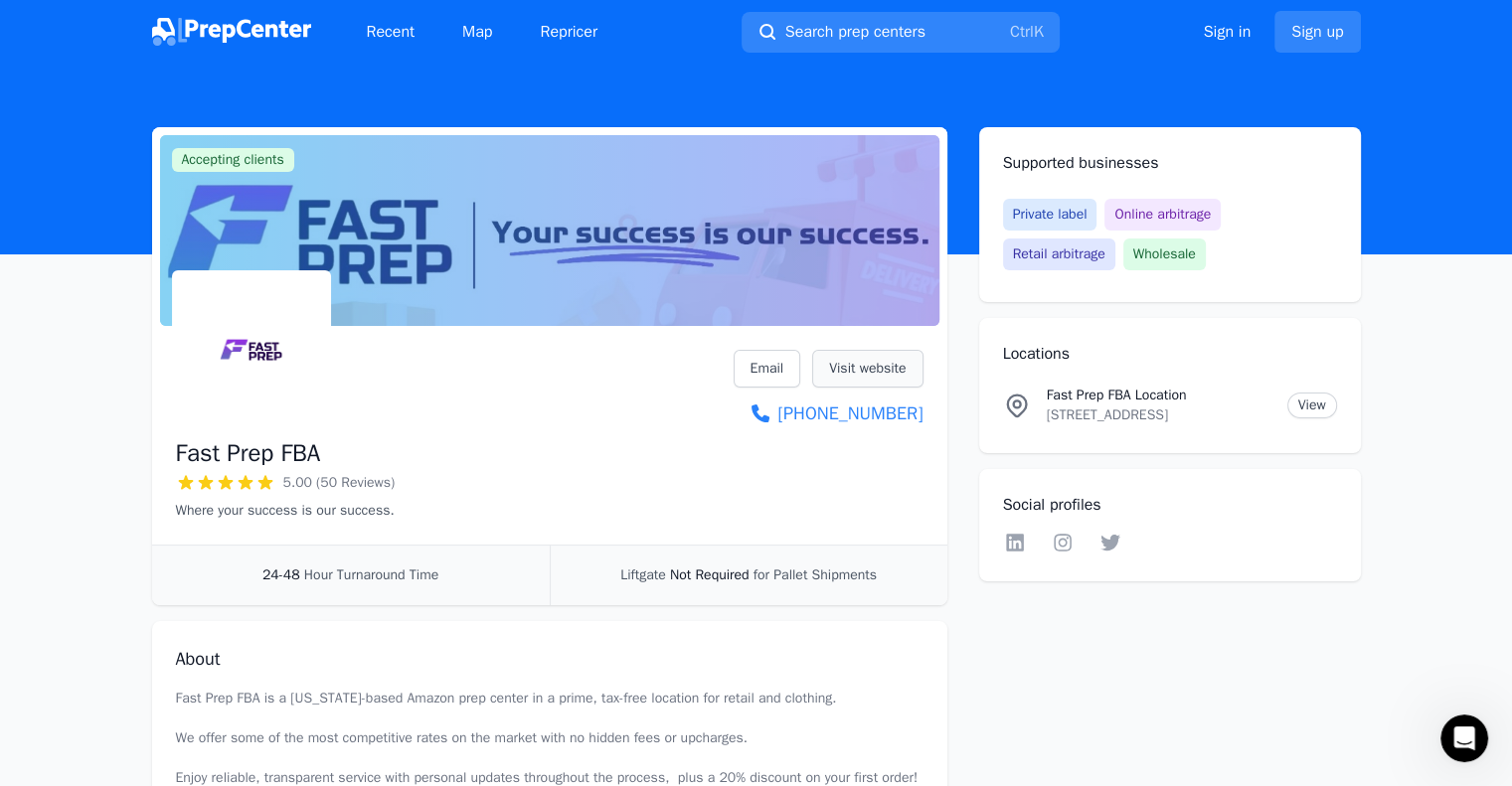 click on "Visit website" at bounding box center (867, 369) 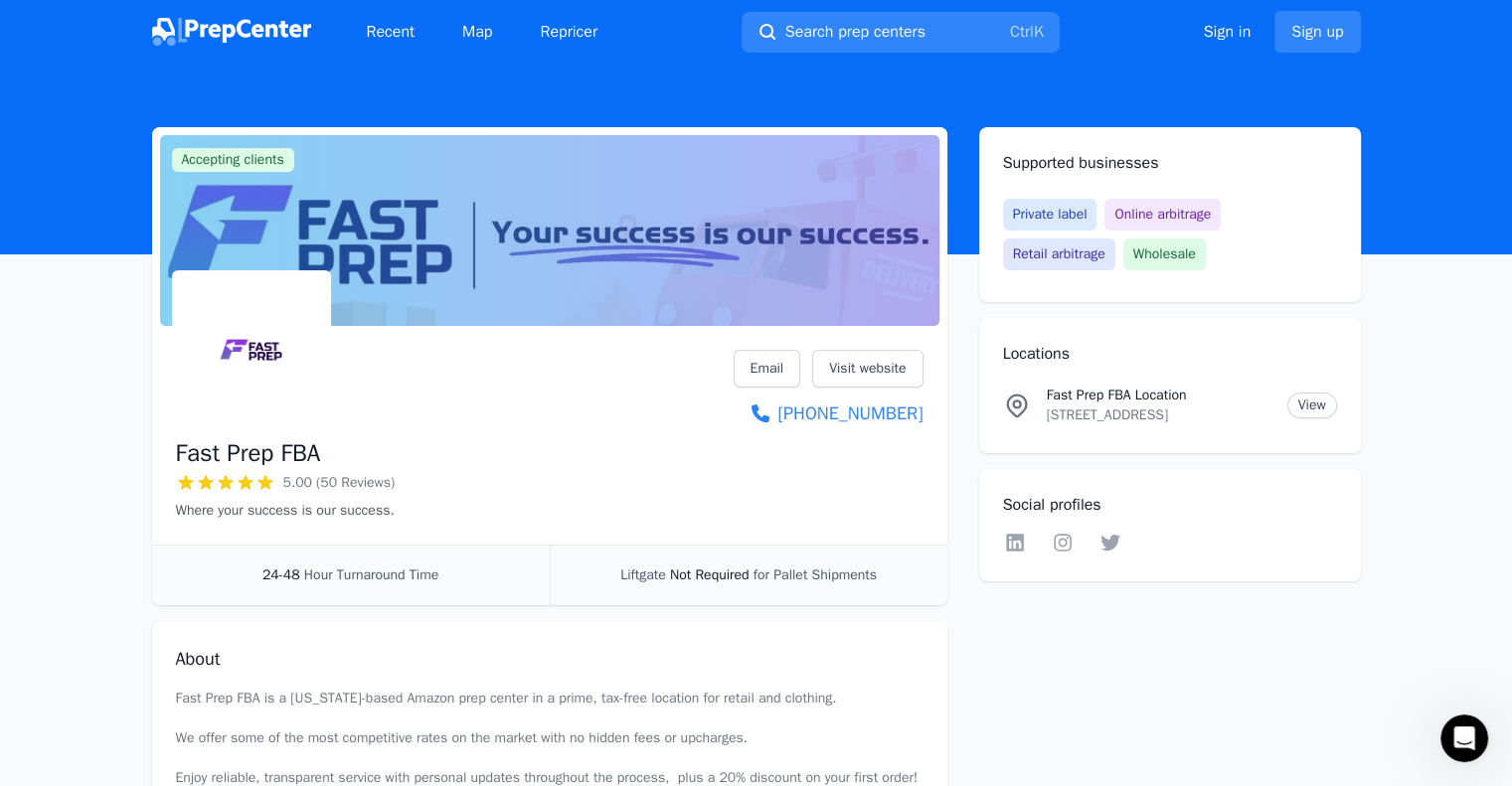 click at bounding box center [232, 32] 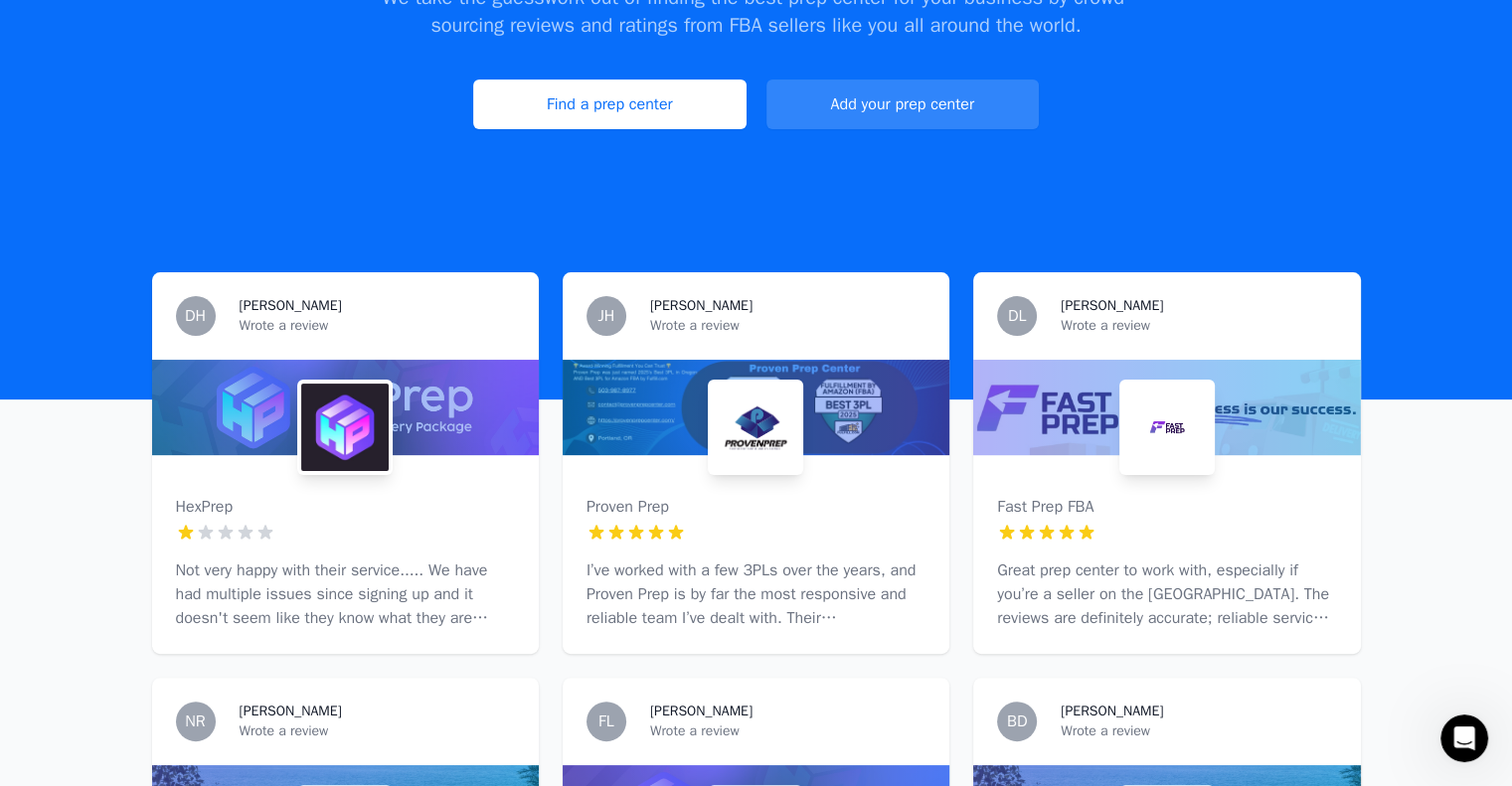 scroll, scrollTop: 397, scrollLeft: 0, axis: vertical 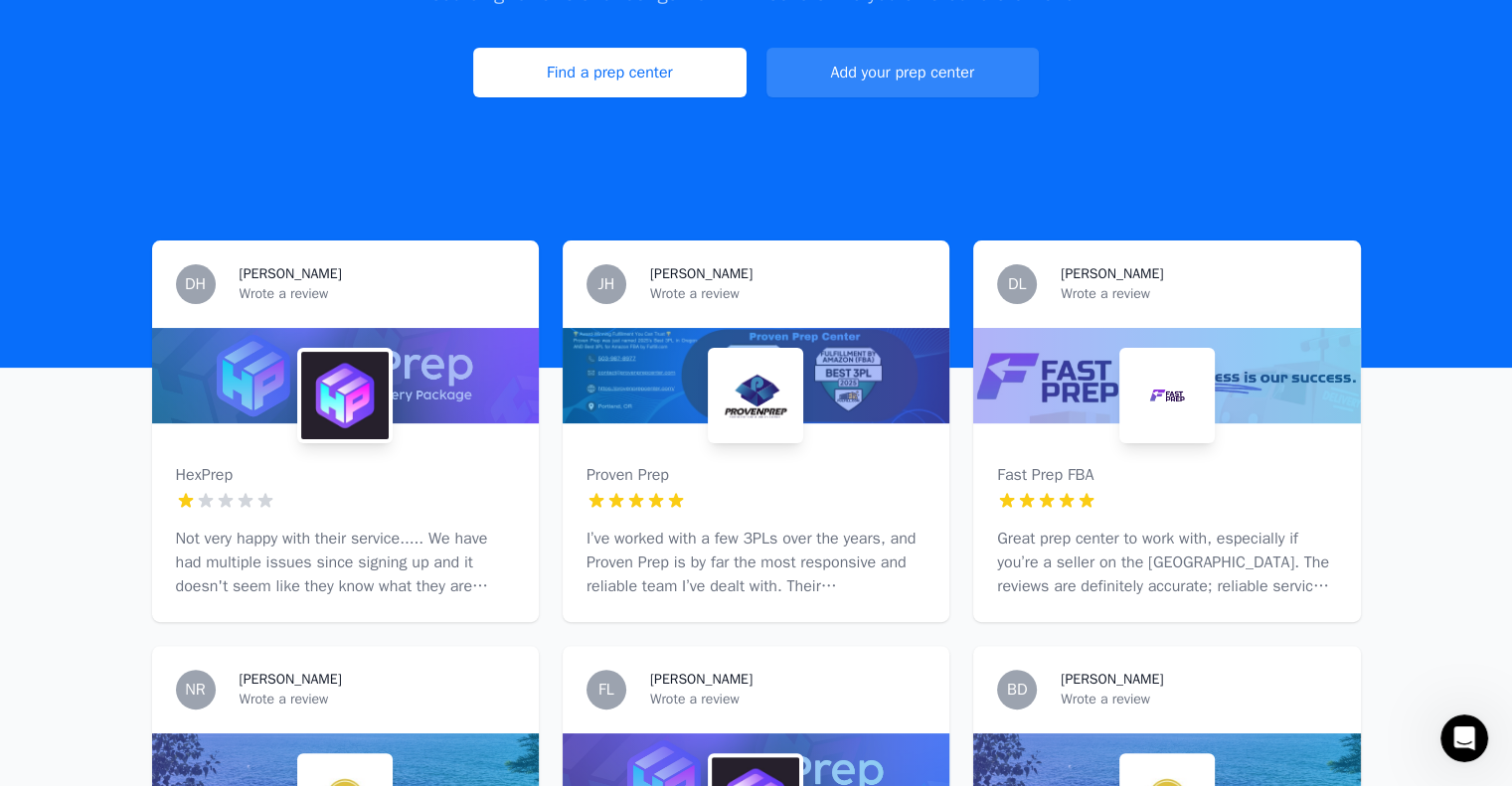 click at bounding box center [756, 395] 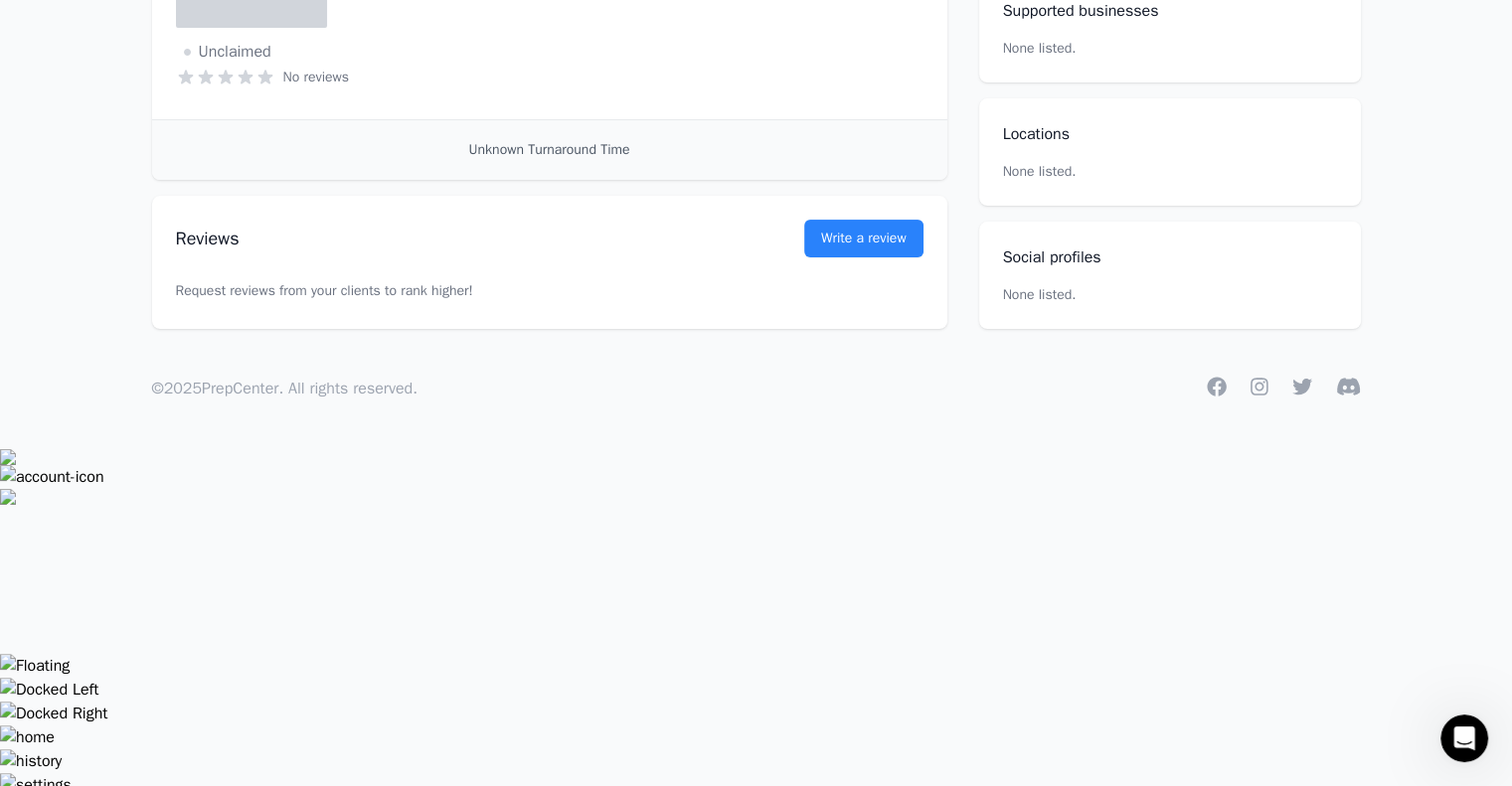 scroll, scrollTop: 0, scrollLeft: 0, axis: both 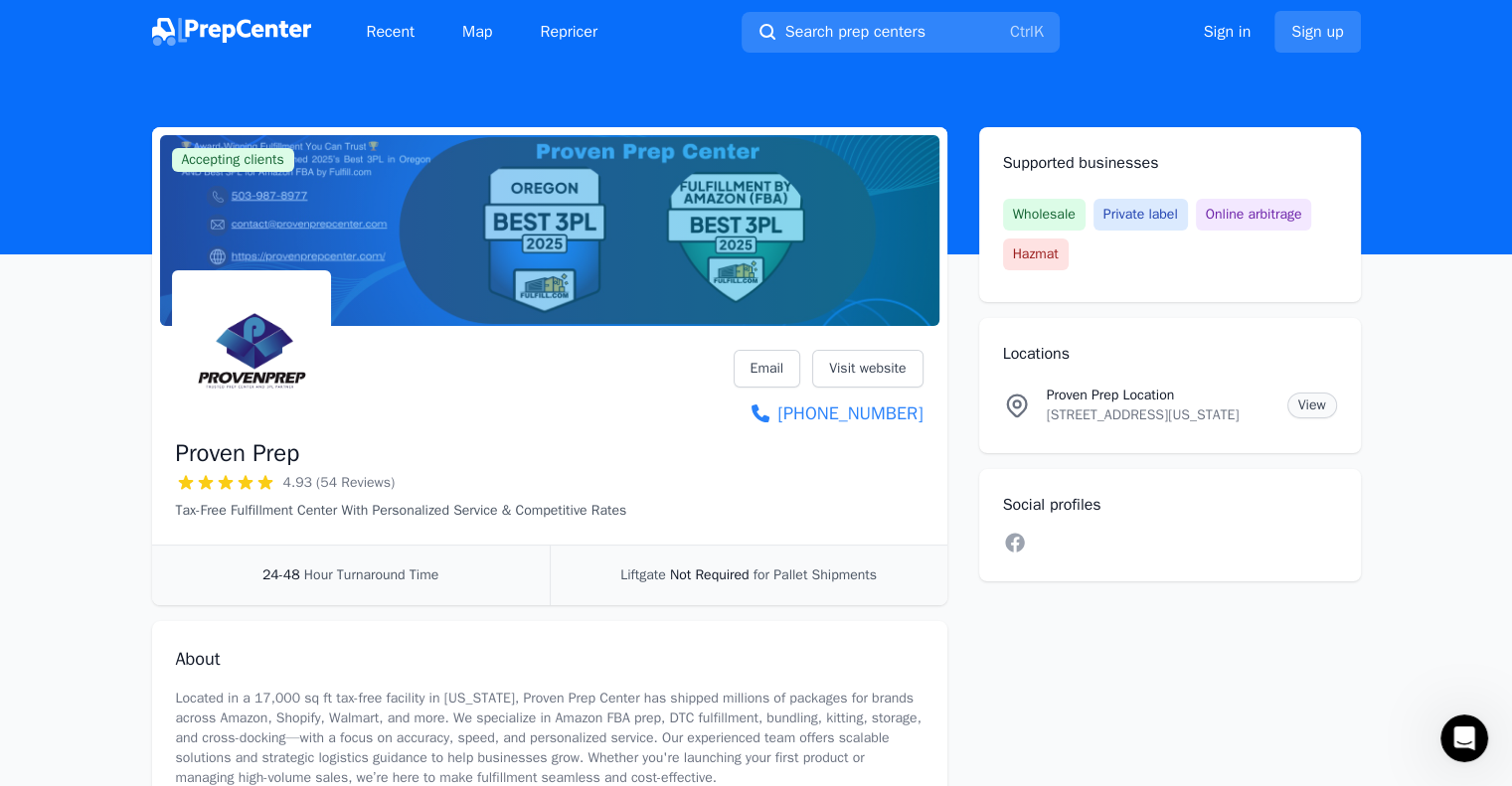 click on "View" at bounding box center (1312, 405) 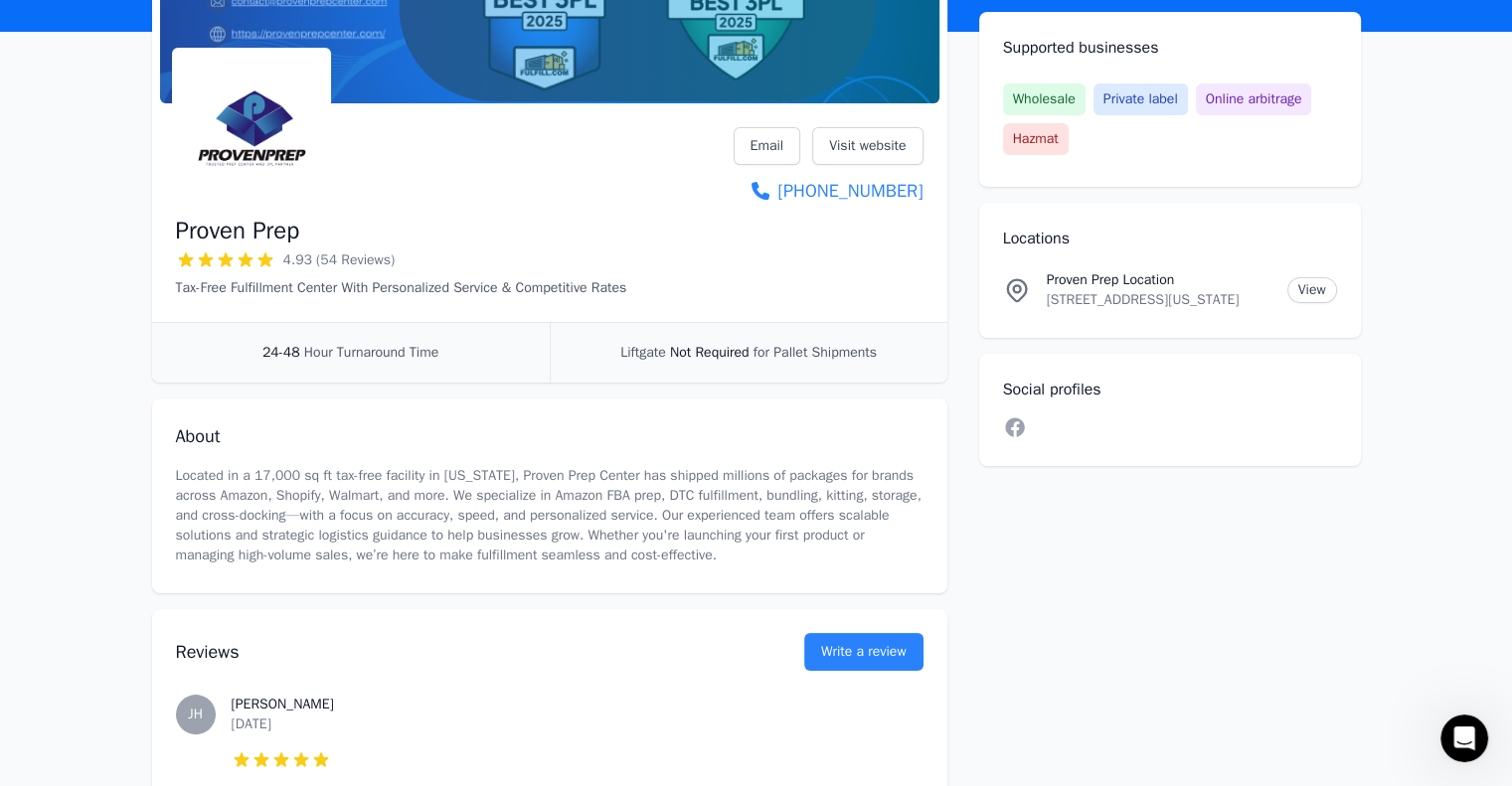scroll, scrollTop: 0, scrollLeft: 0, axis: both 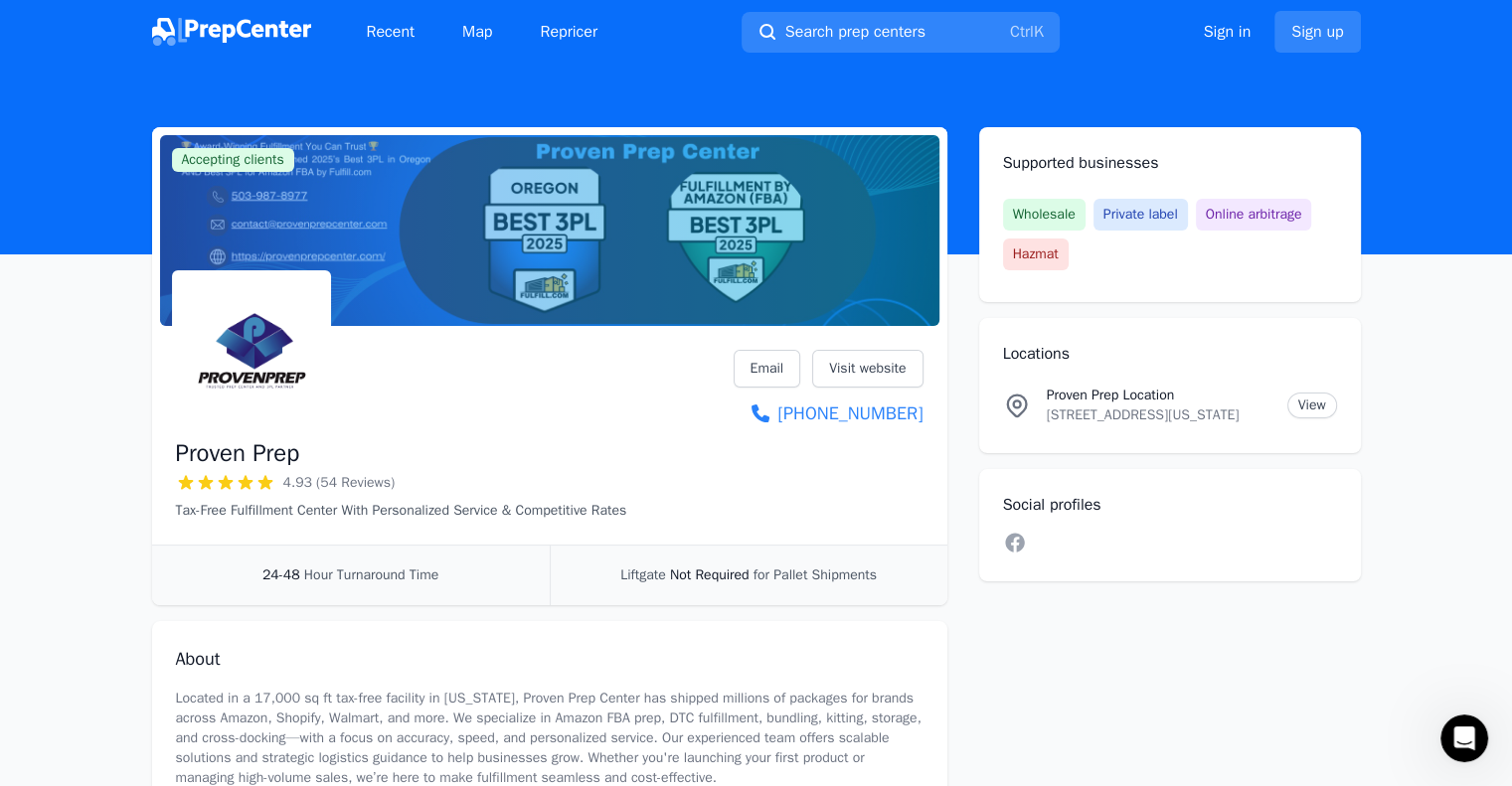 click at bounding box center [232, 32] 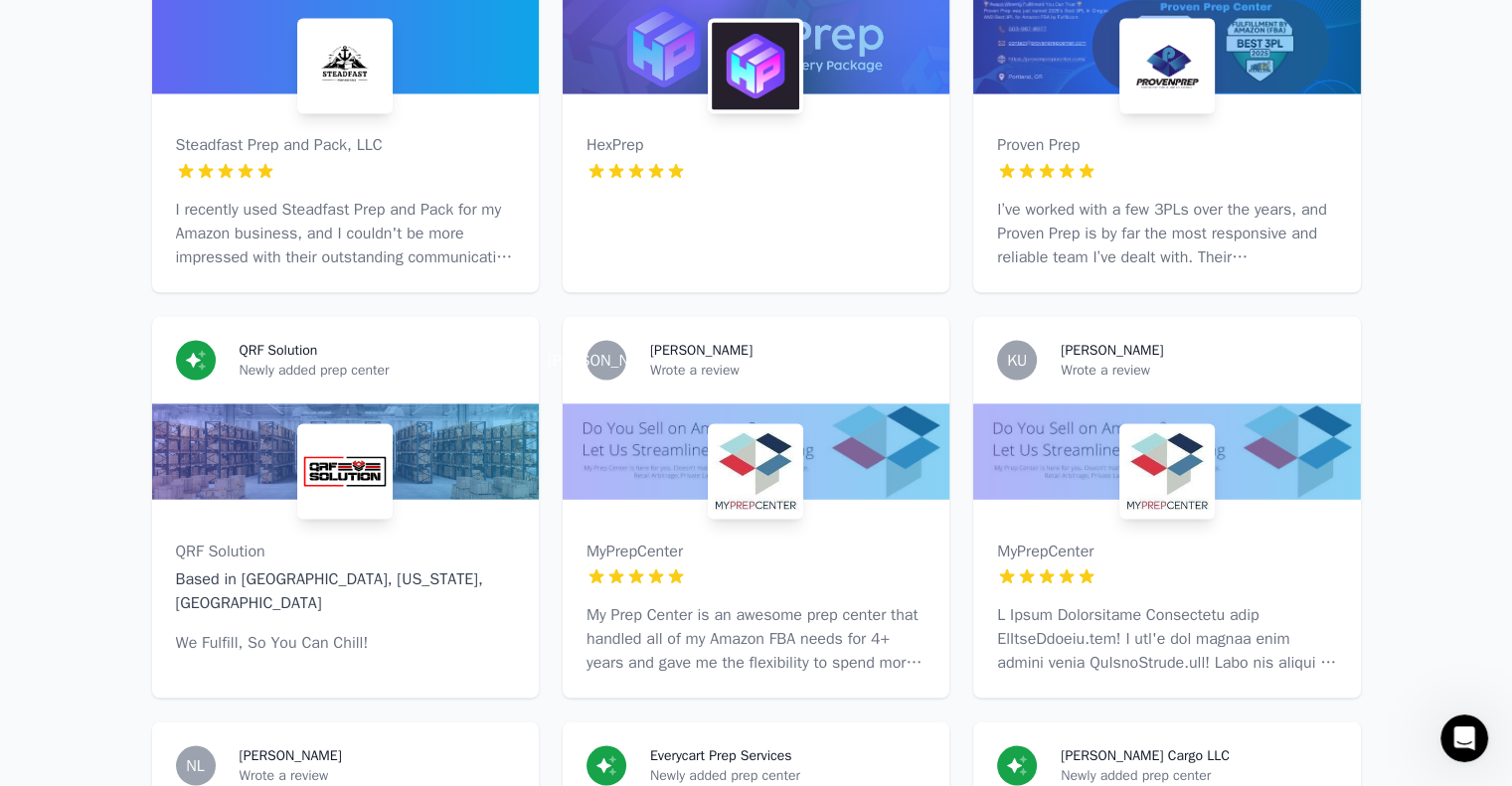 scroll, scrollTop: 3776, scrollLeft: 0, axis: vertical 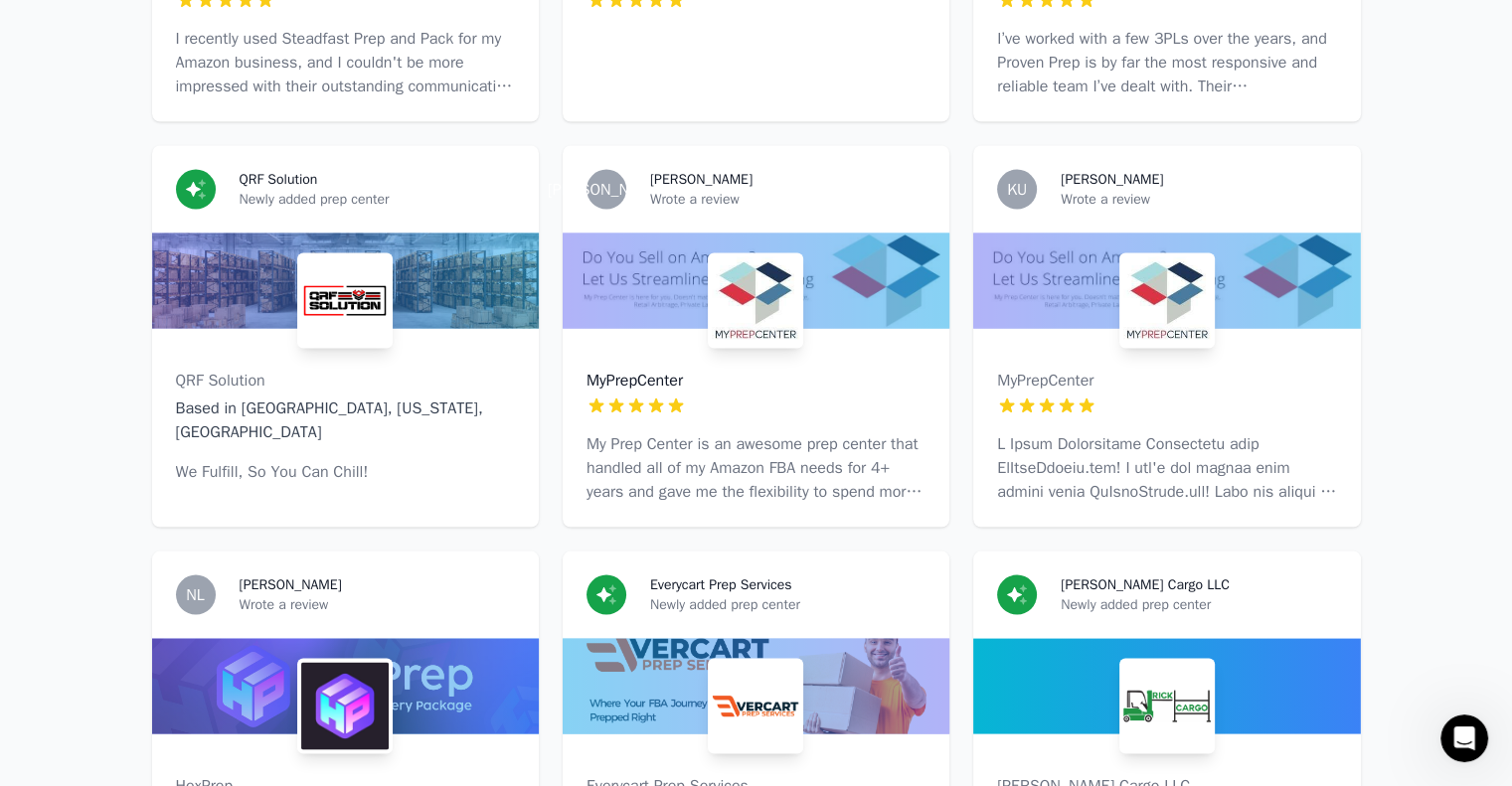 click on "MyPrepCenter" at bounding box center [756, 380] 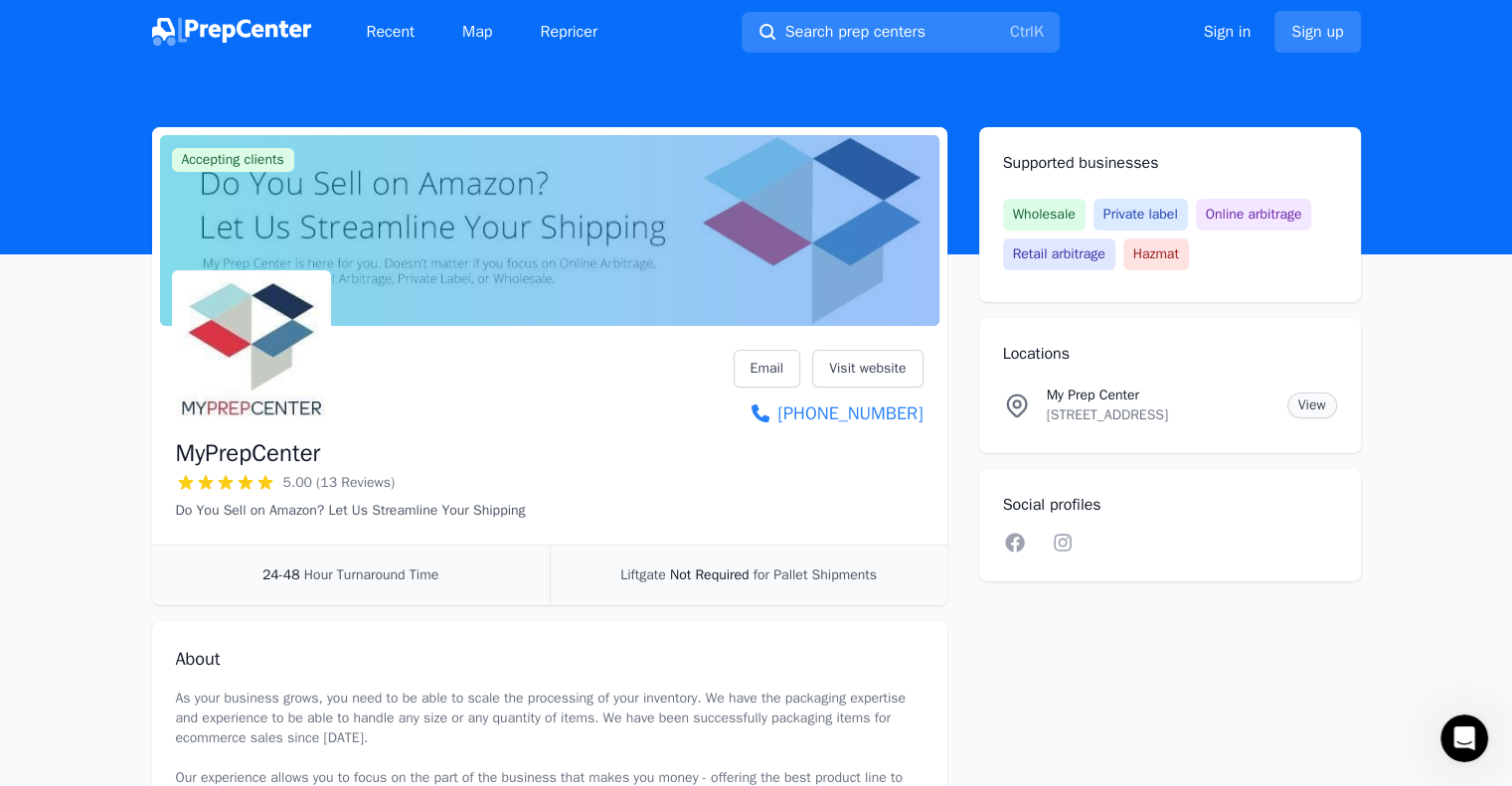 click on "View" at bounding box center (1312, 405) 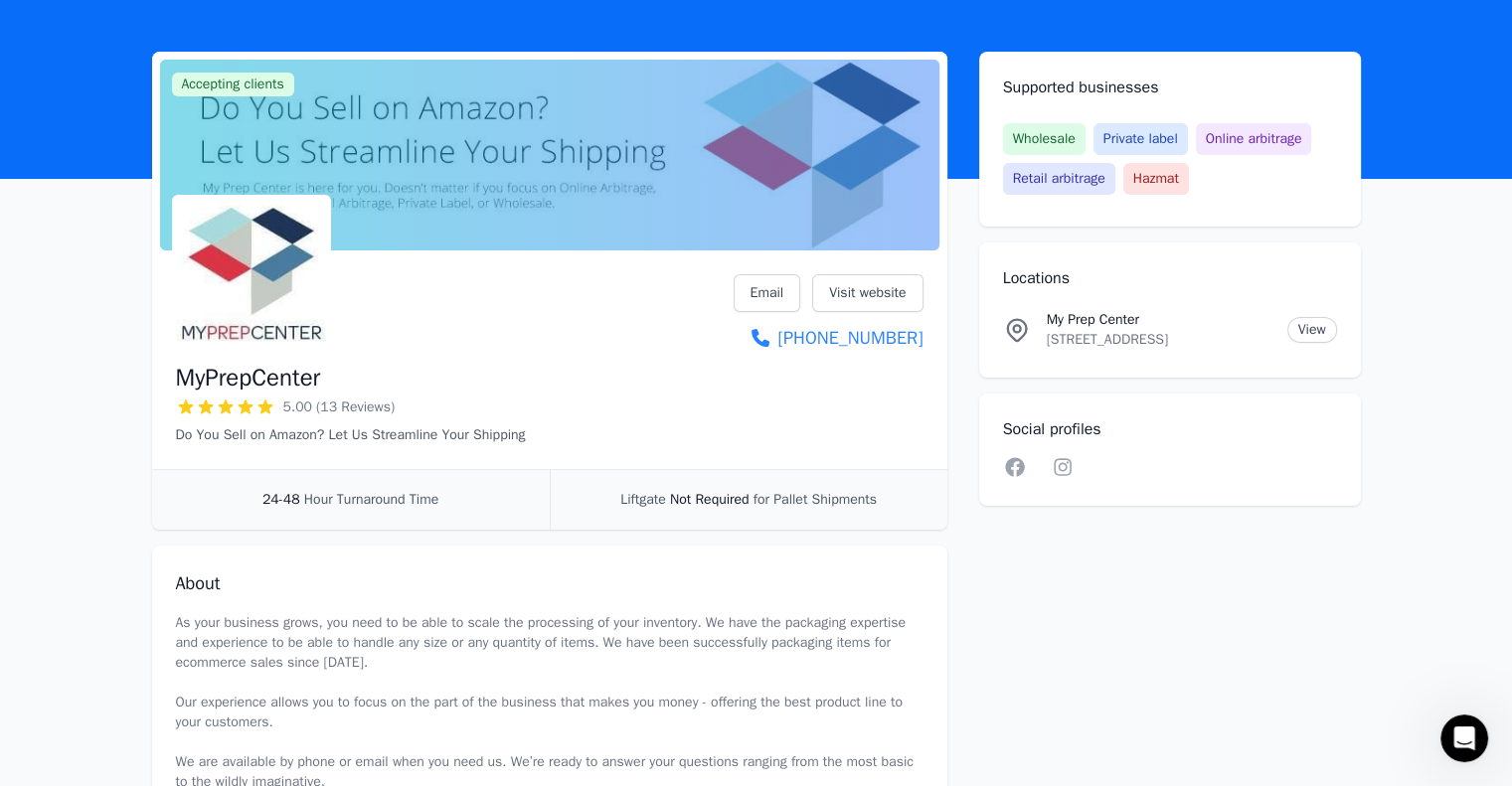 scroll, scrollTop: 0, scrollLeft: 0, axis: both 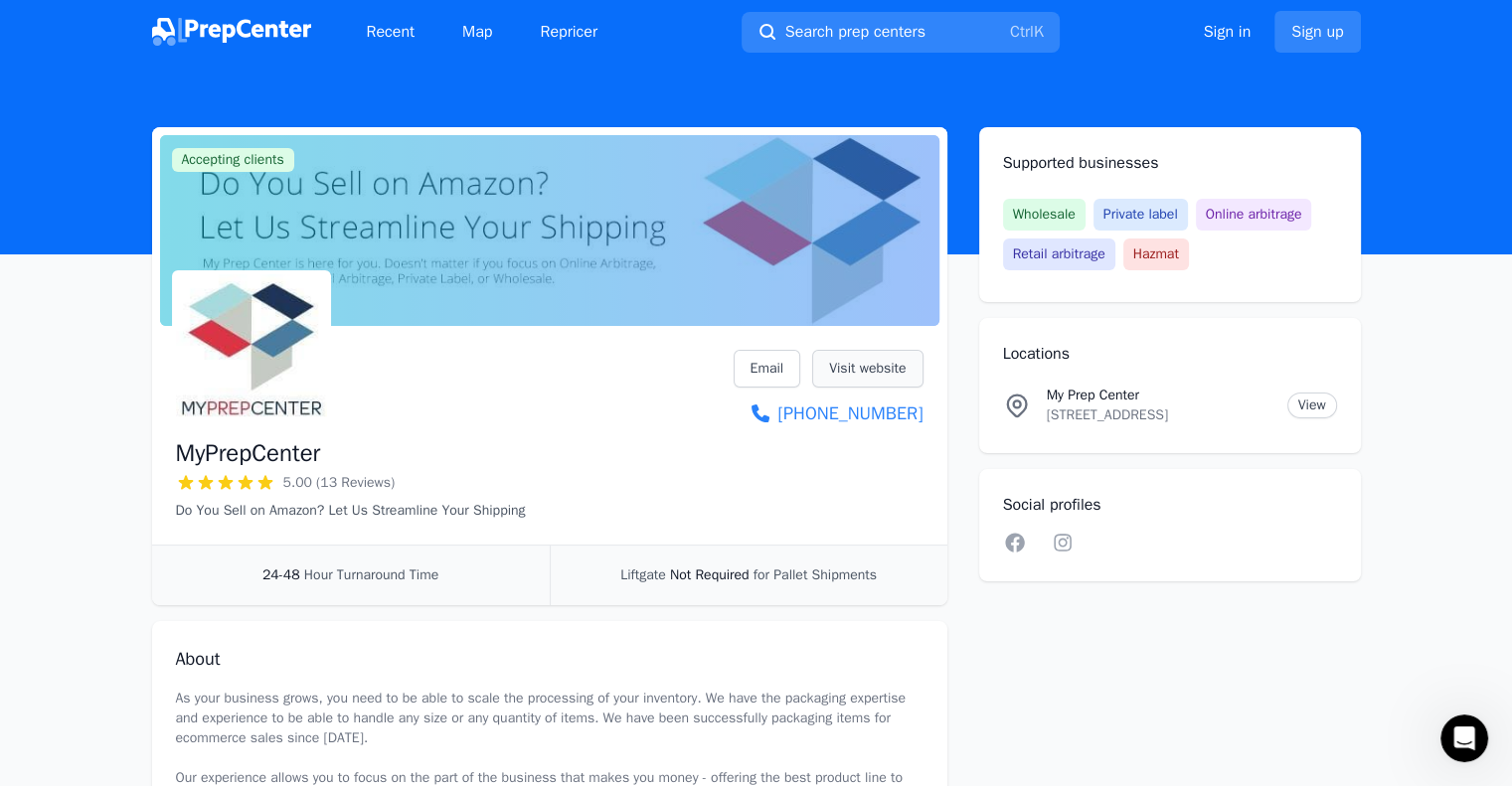 click on "Visit website" at bounding box center [867, 369] 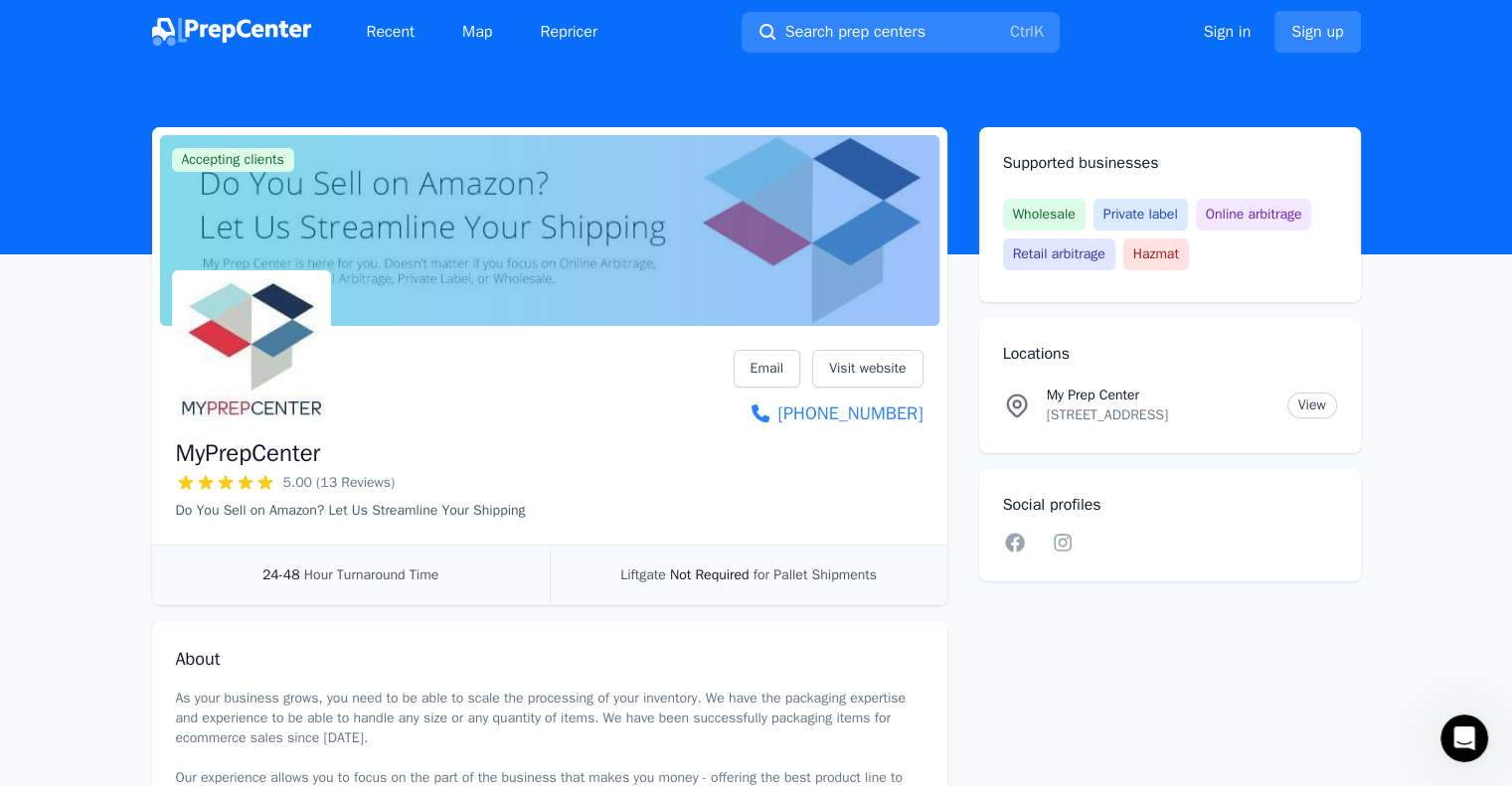 click at bounding box center [232, 32] 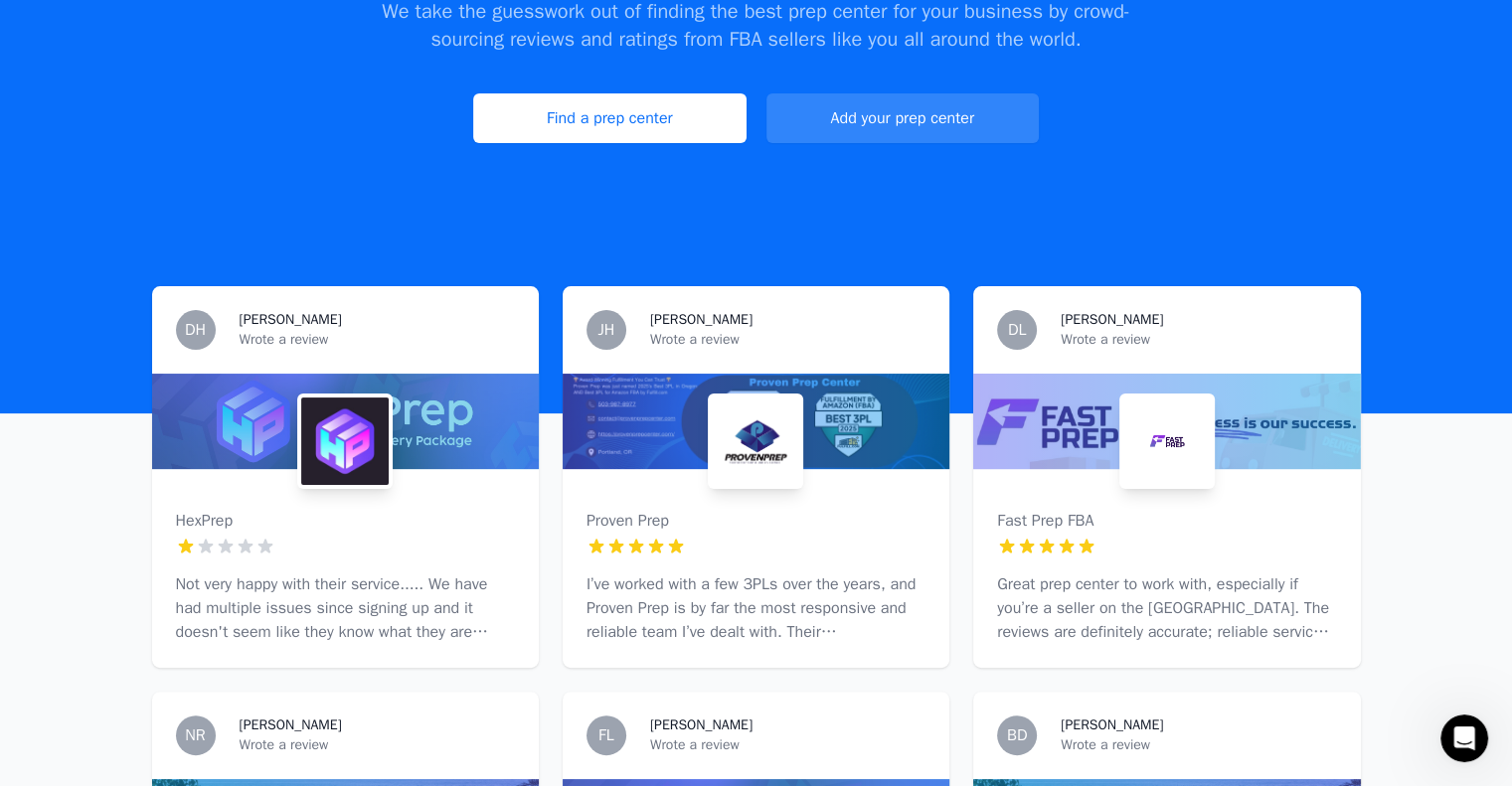 scroll, scrollTop: 497, scrollLeft: 0, axis: vertical 